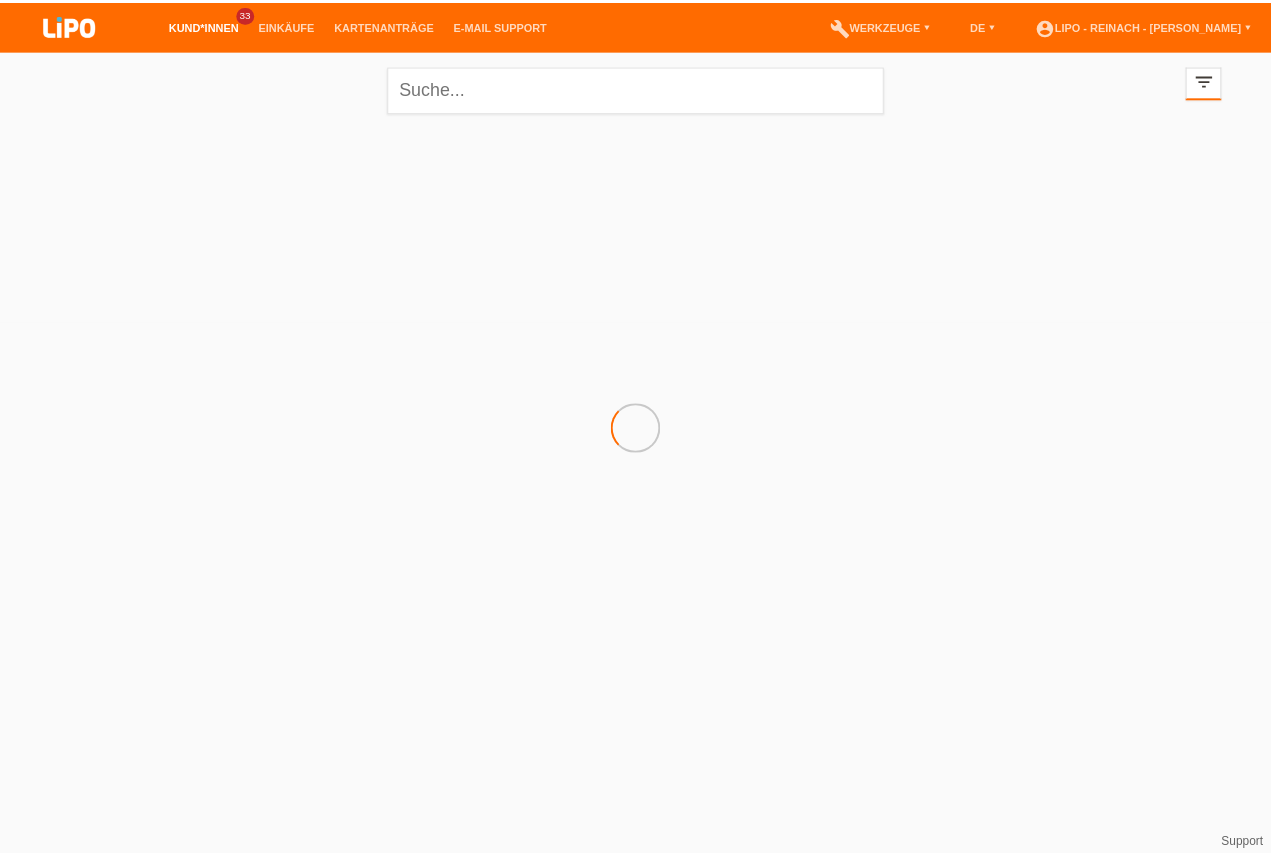 scroll, scrollTop: 0, scrollLeft: 0, axis: both 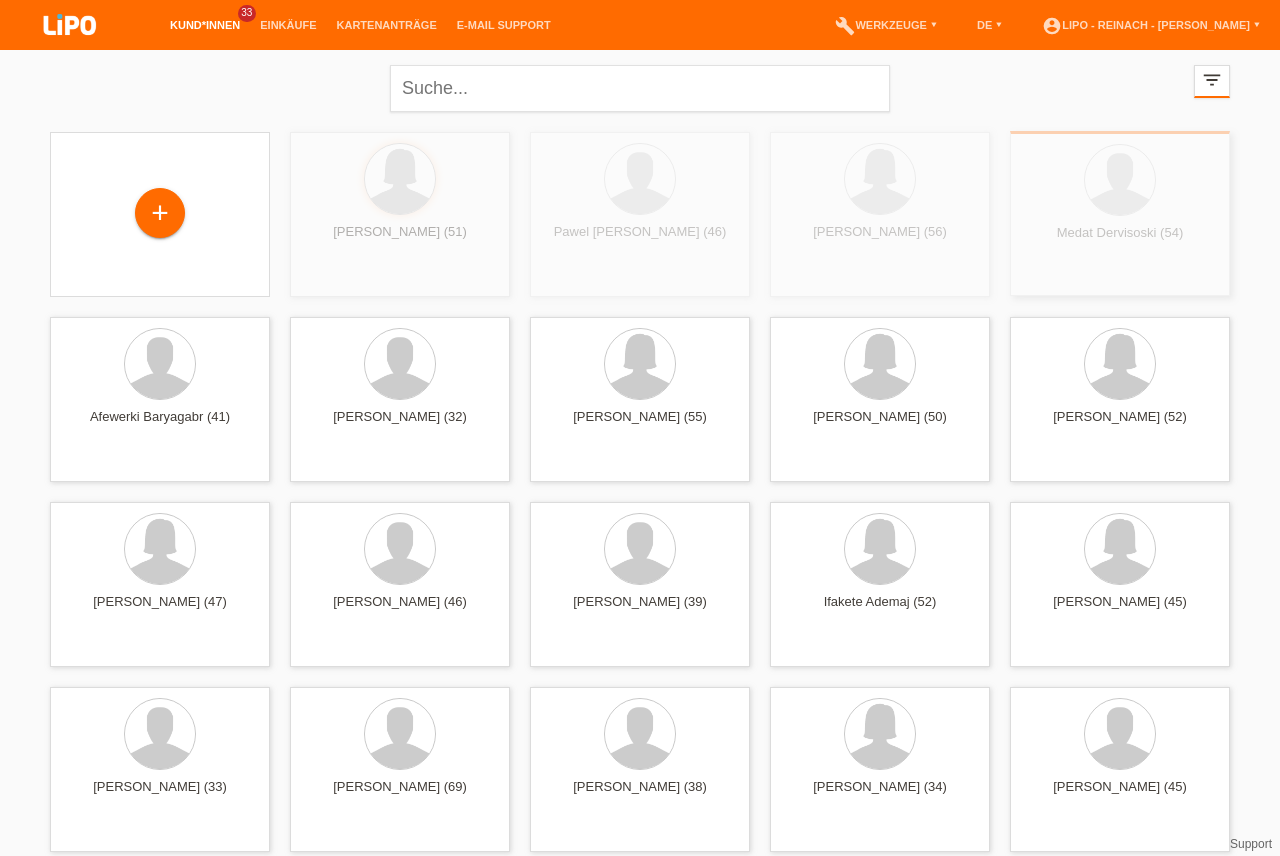 click on "Concetta Nicosia-Graziano (55)
launch   Anzeigen" at bounding box center (640, 399) 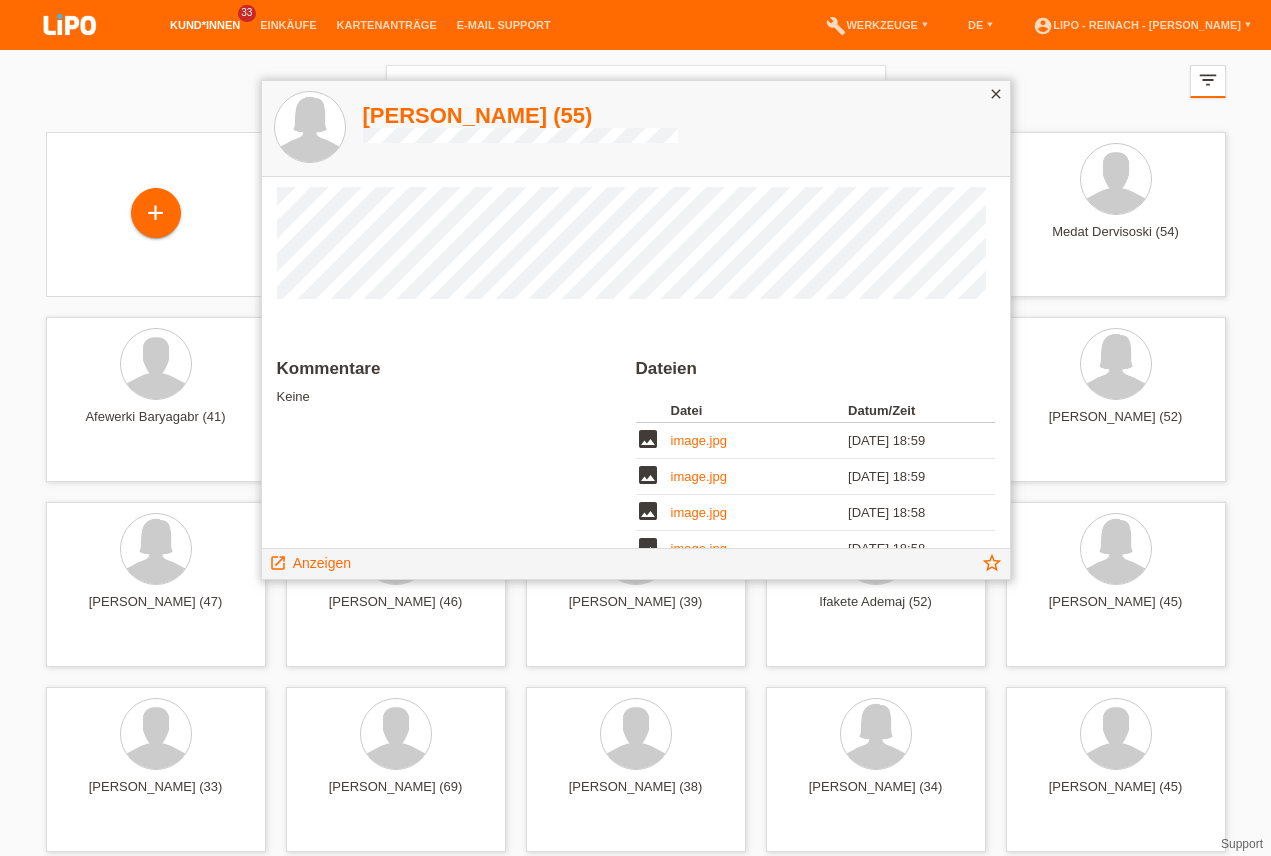 click on "close" at bounding box center (996, 94) 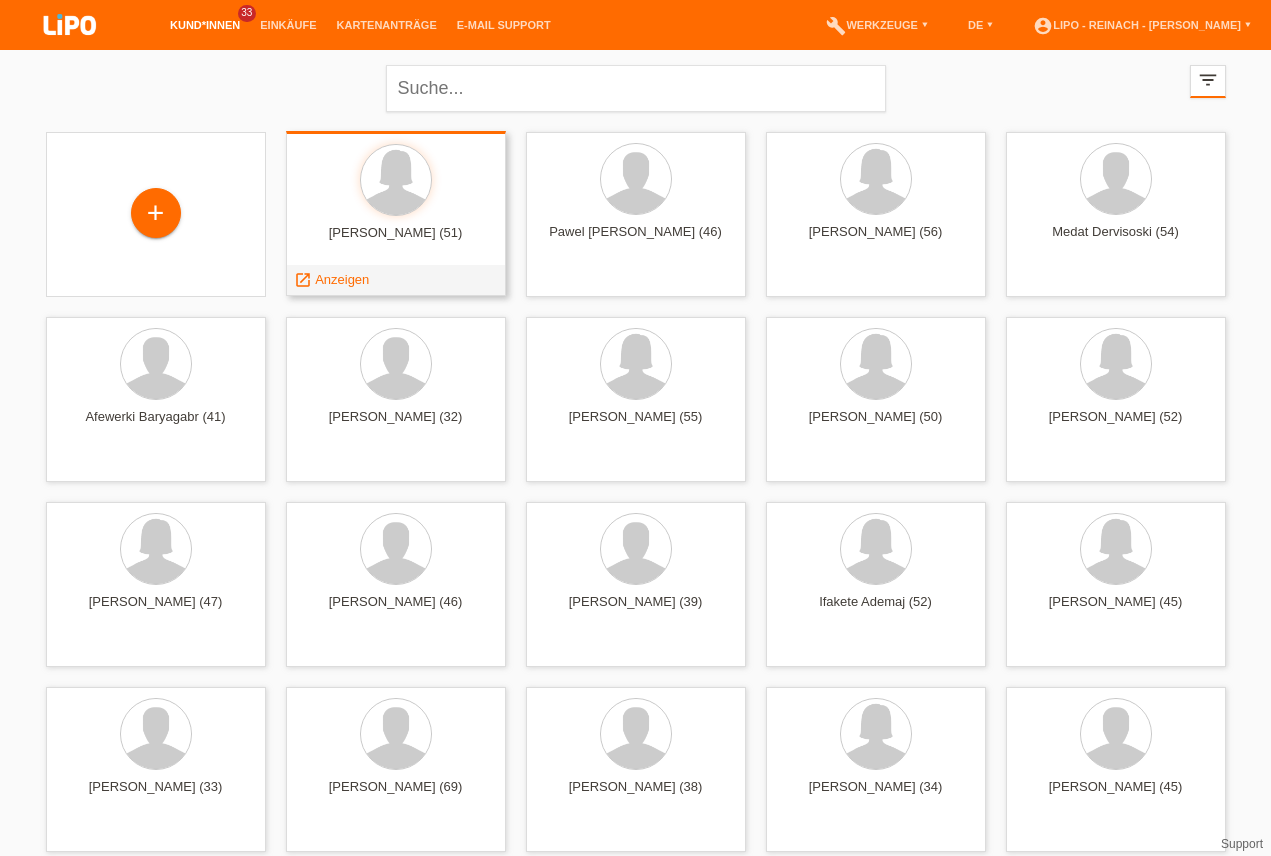 click on "Anzeigen" at bounding box center [342, 279] 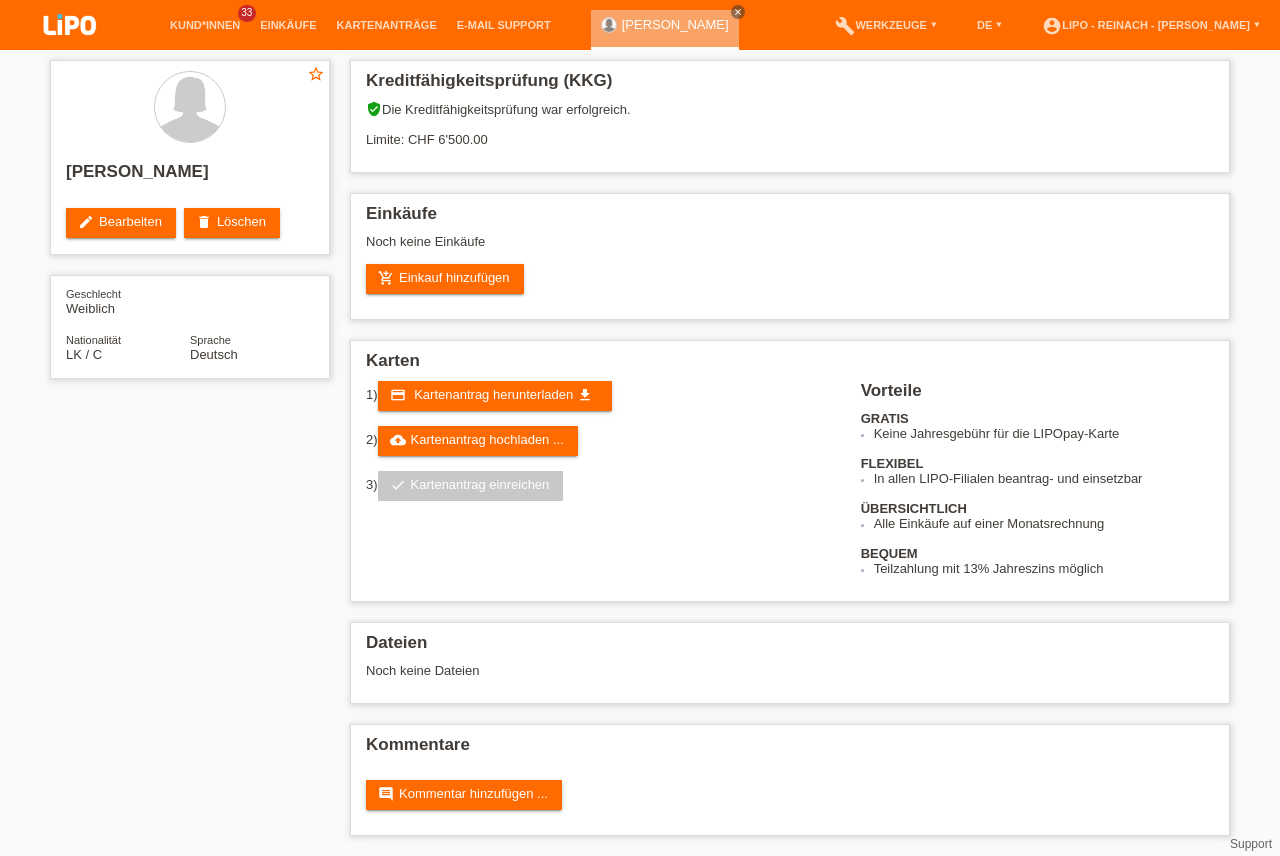 scroll, scrollTop: 0, scrollLeft: 0, axis: both 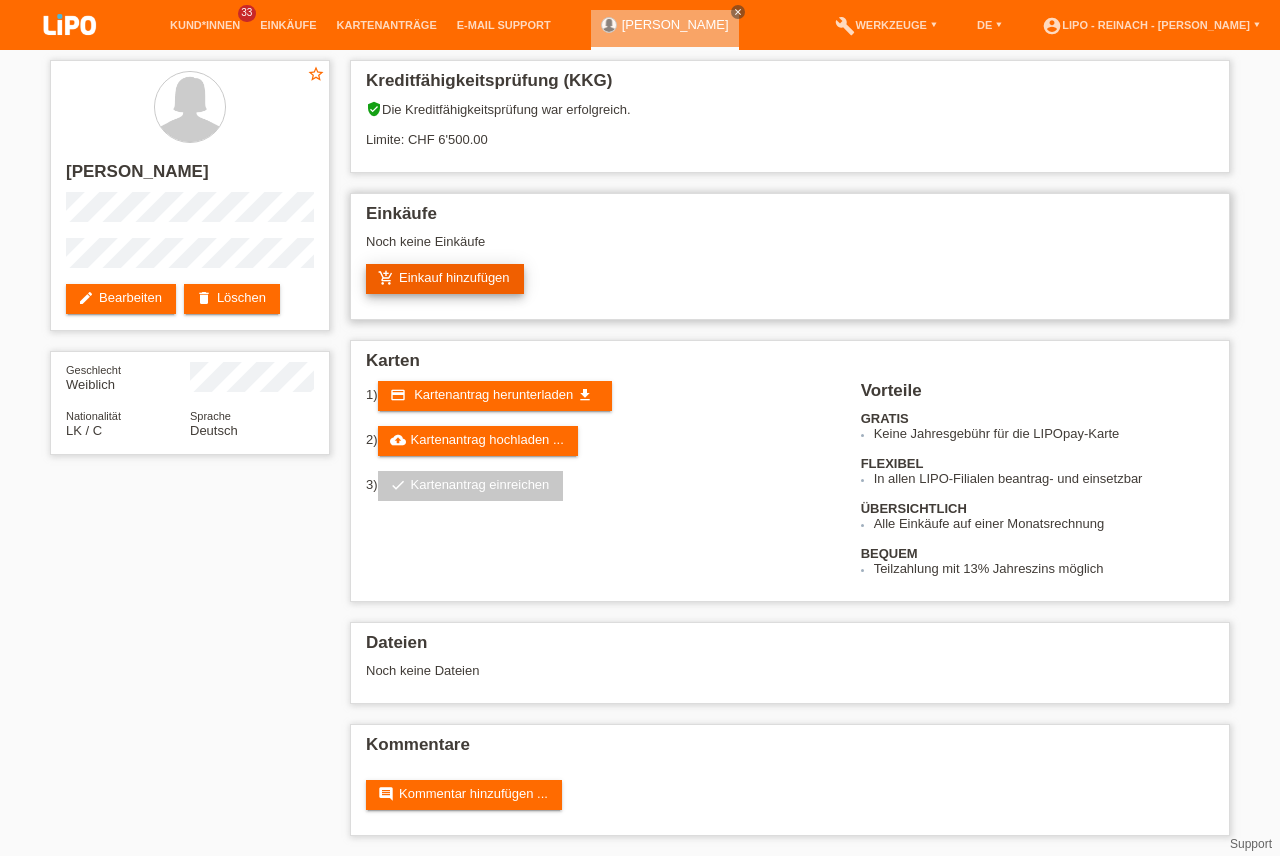 click on "add_shopping_cart  Einkauf hinzufügen" at bounding box center (445, 279) 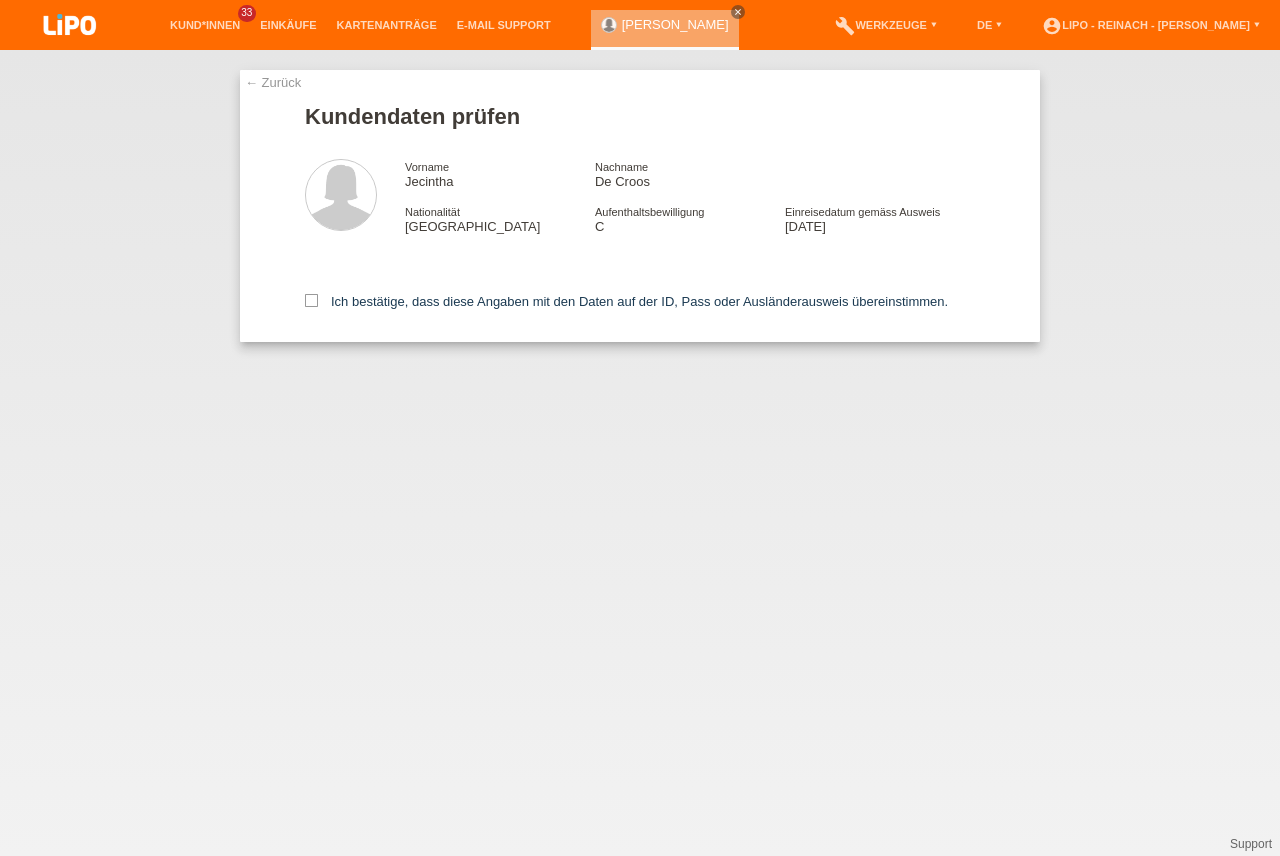 scroll, scrollTop: 0, scrollLeft: 0, axis: both 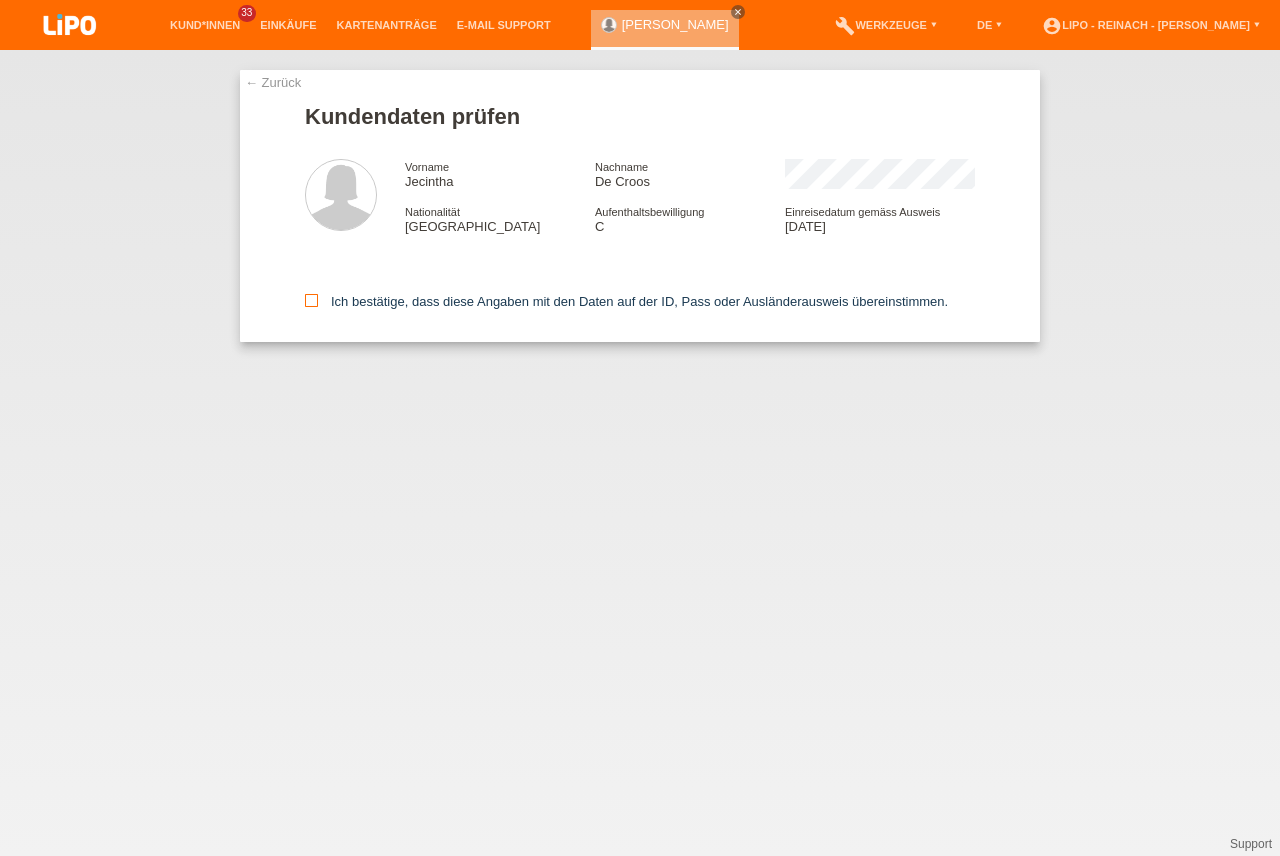 click on "Ich bestätige, dass diese Angaben mit den Daten auf der ID, Pass oder Ausländerausweis übereinstimmen." at bounding box center (311, 300) 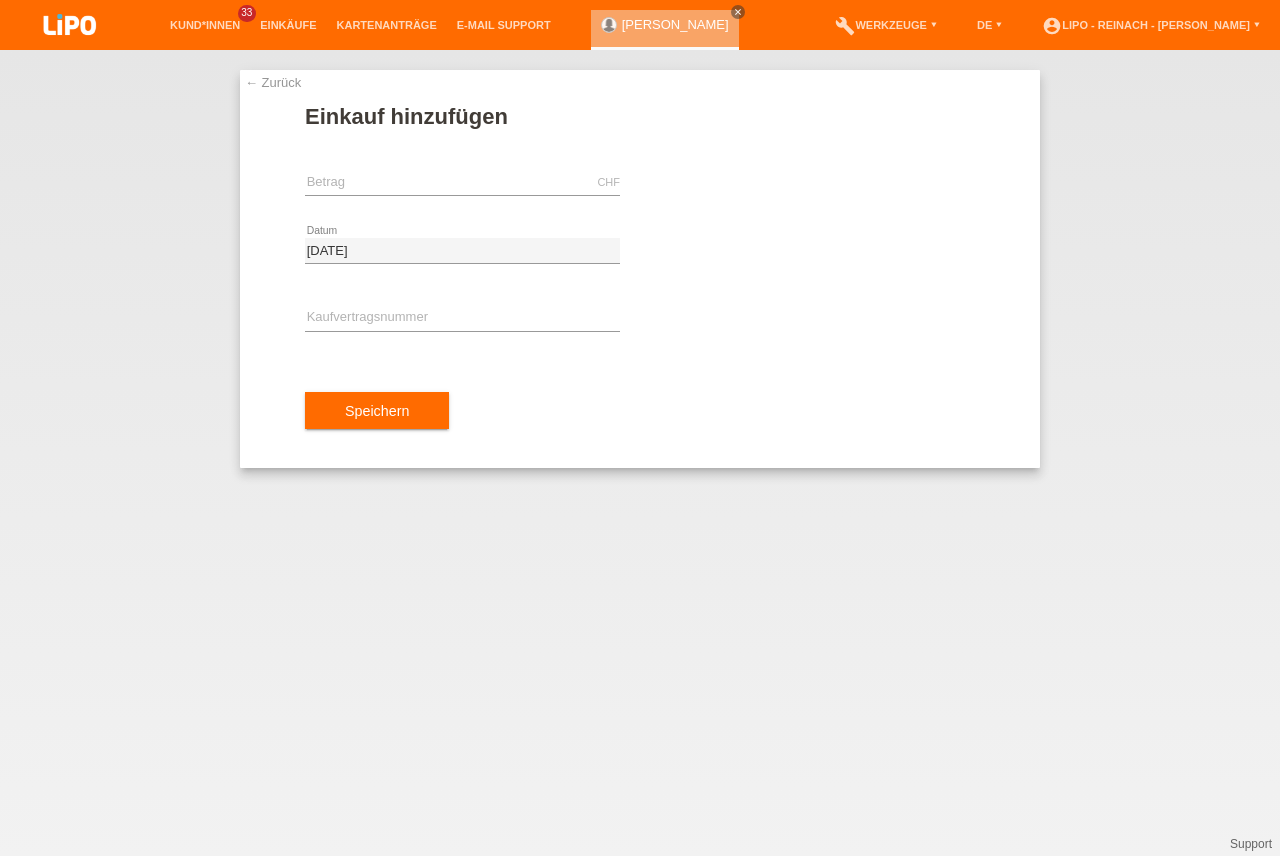 scroll, scrollTop: 0, scrollLeft: 0, axis: both 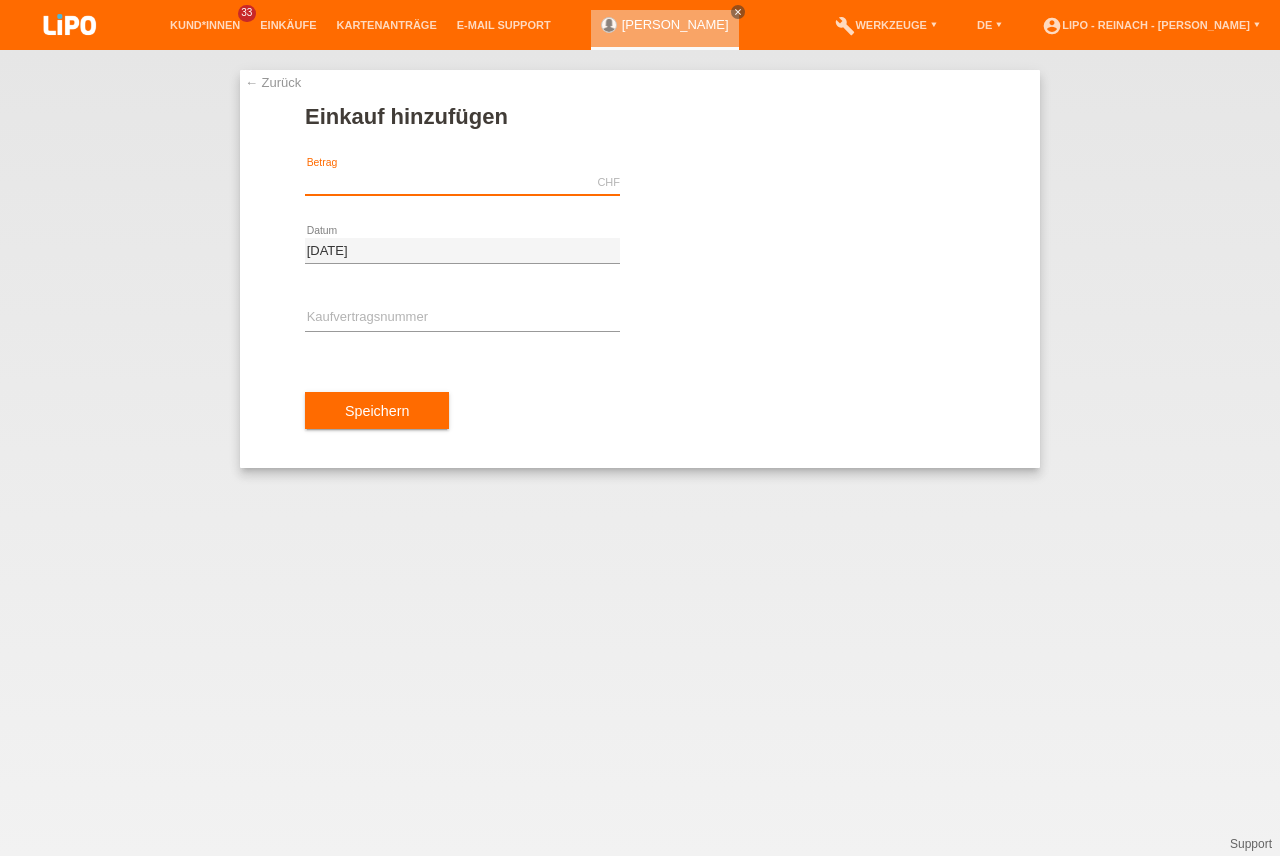 click at bounding box center [462, 182] 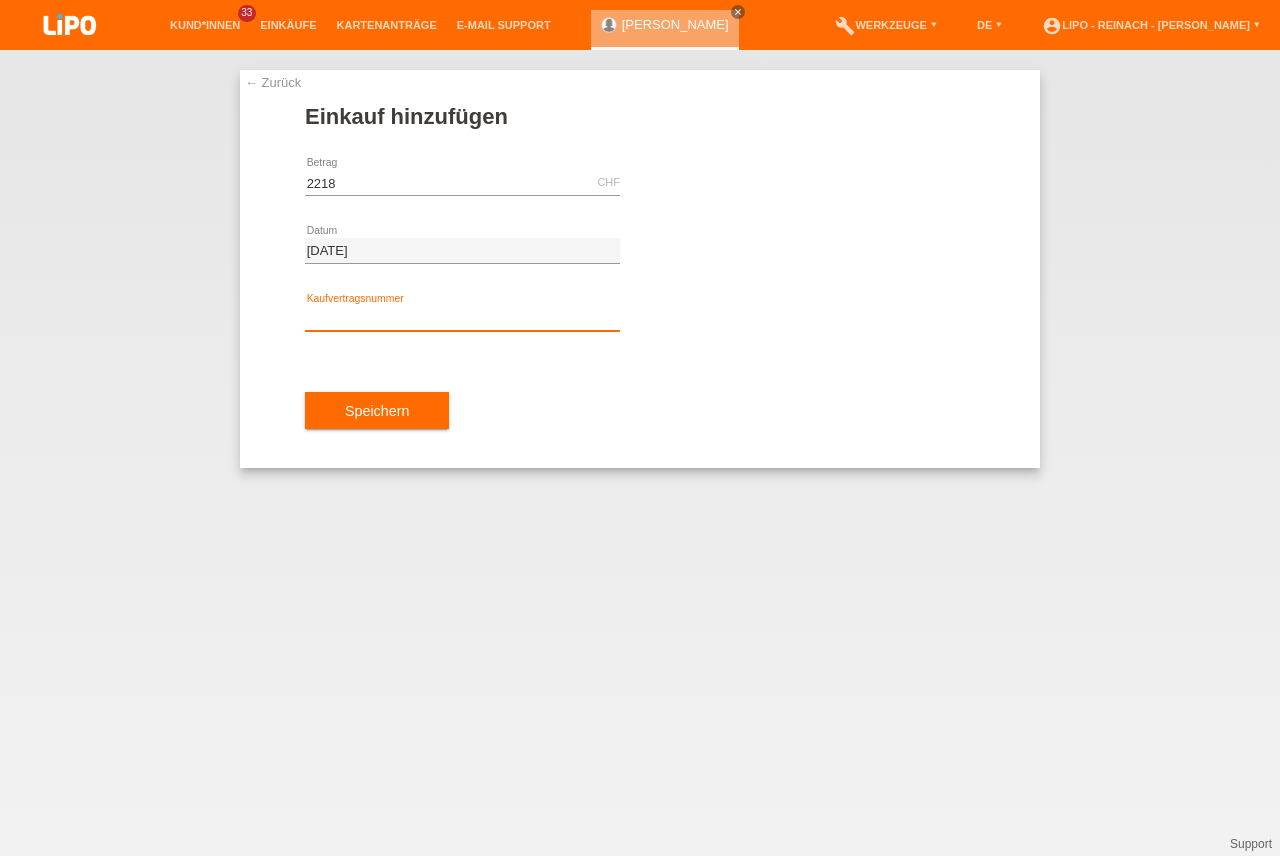 type on "2218.00" 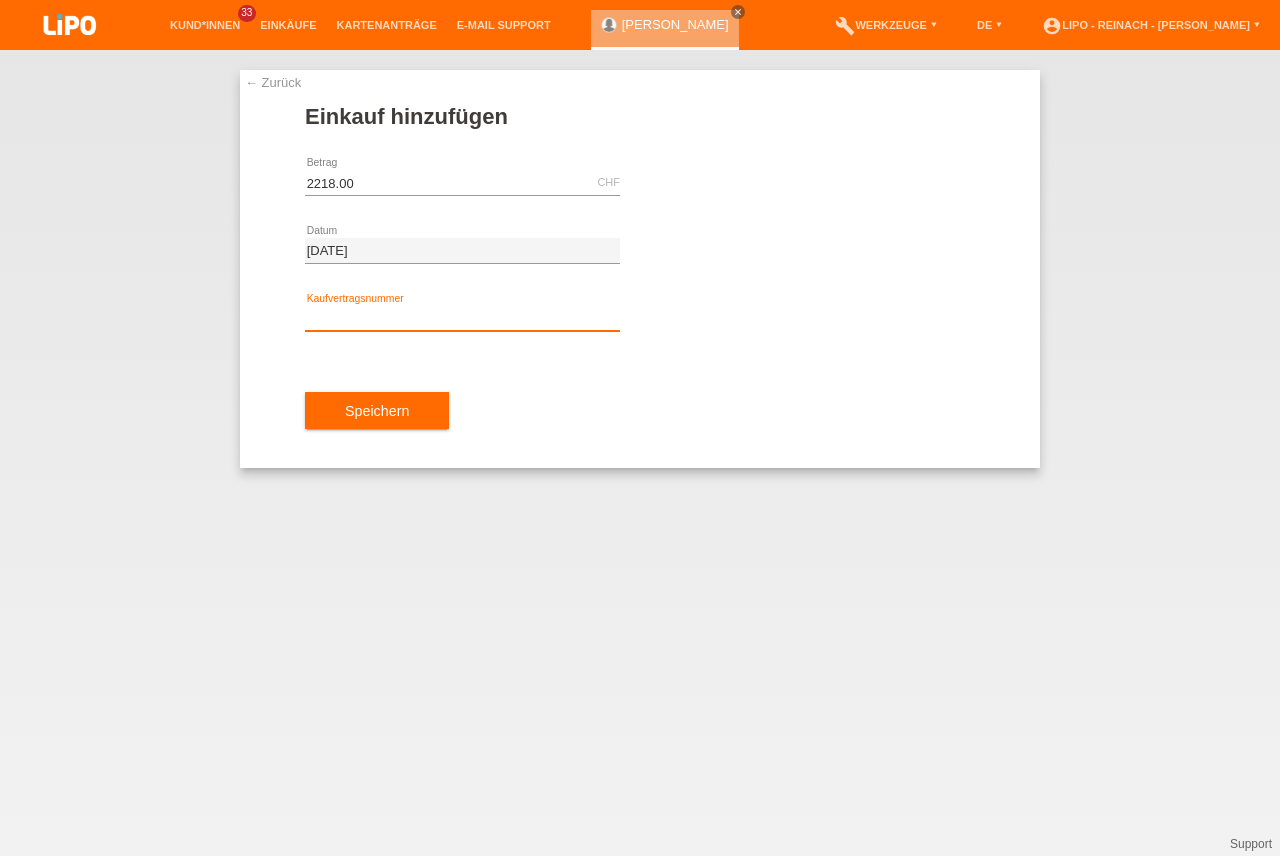 click at bounding box center [462, 318] 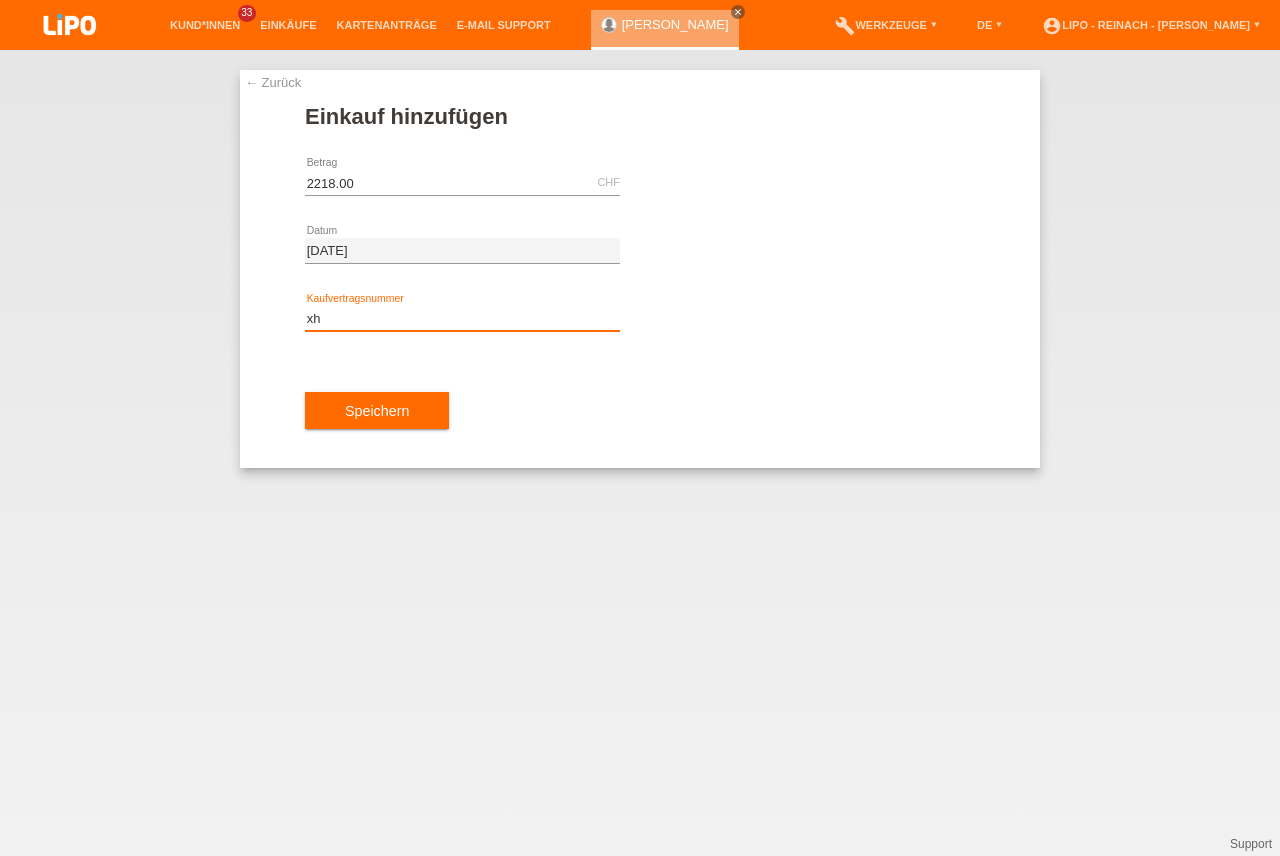 type on "x" 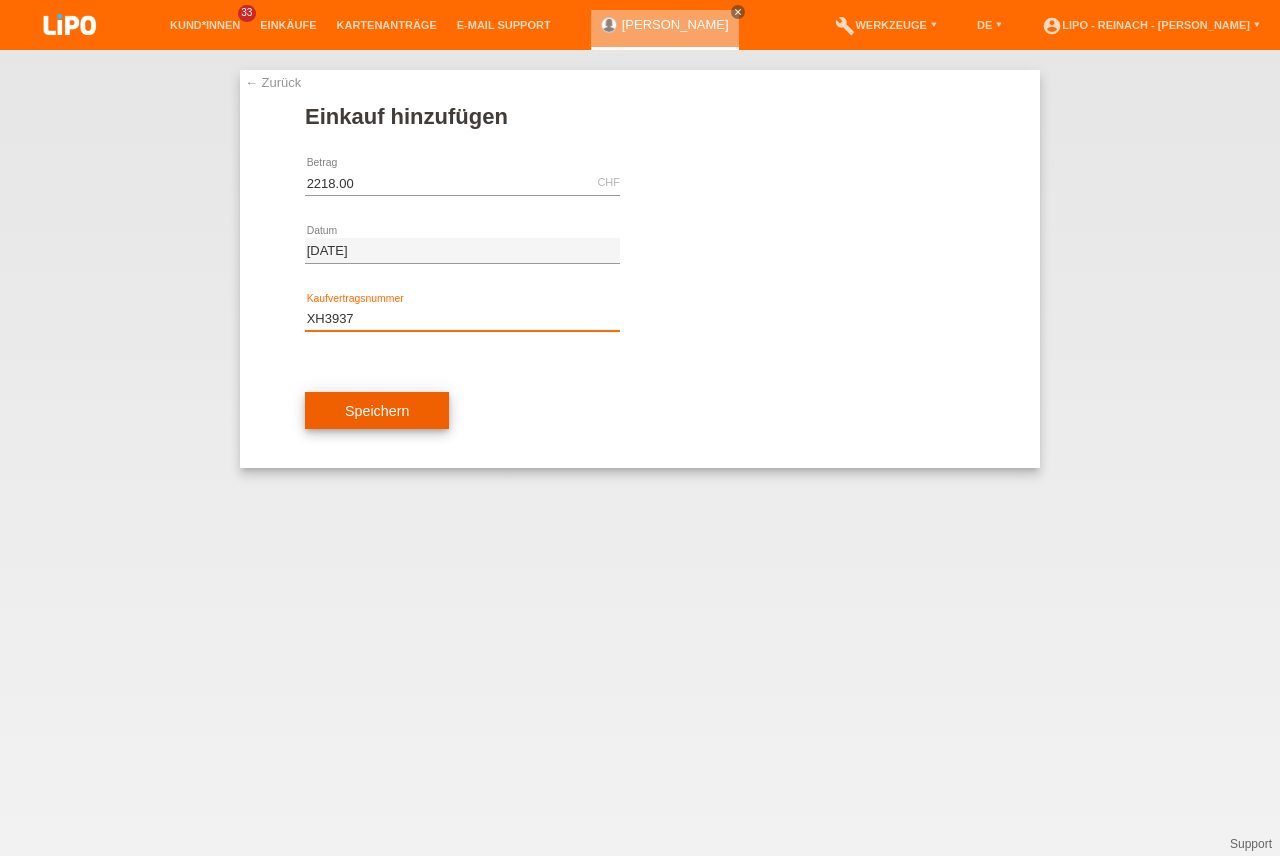 type on "XH3937" 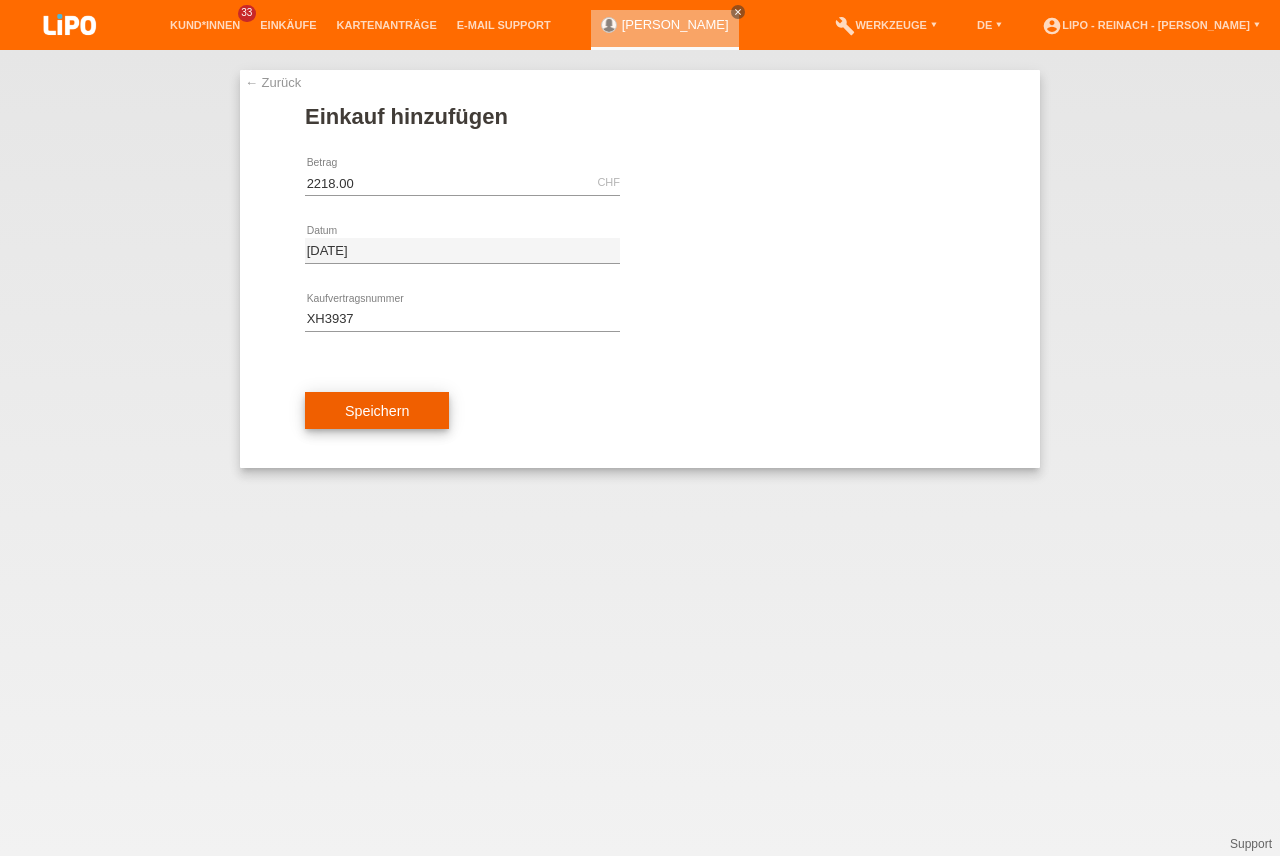 click on "Speichern" at bounding box center [377, 411] 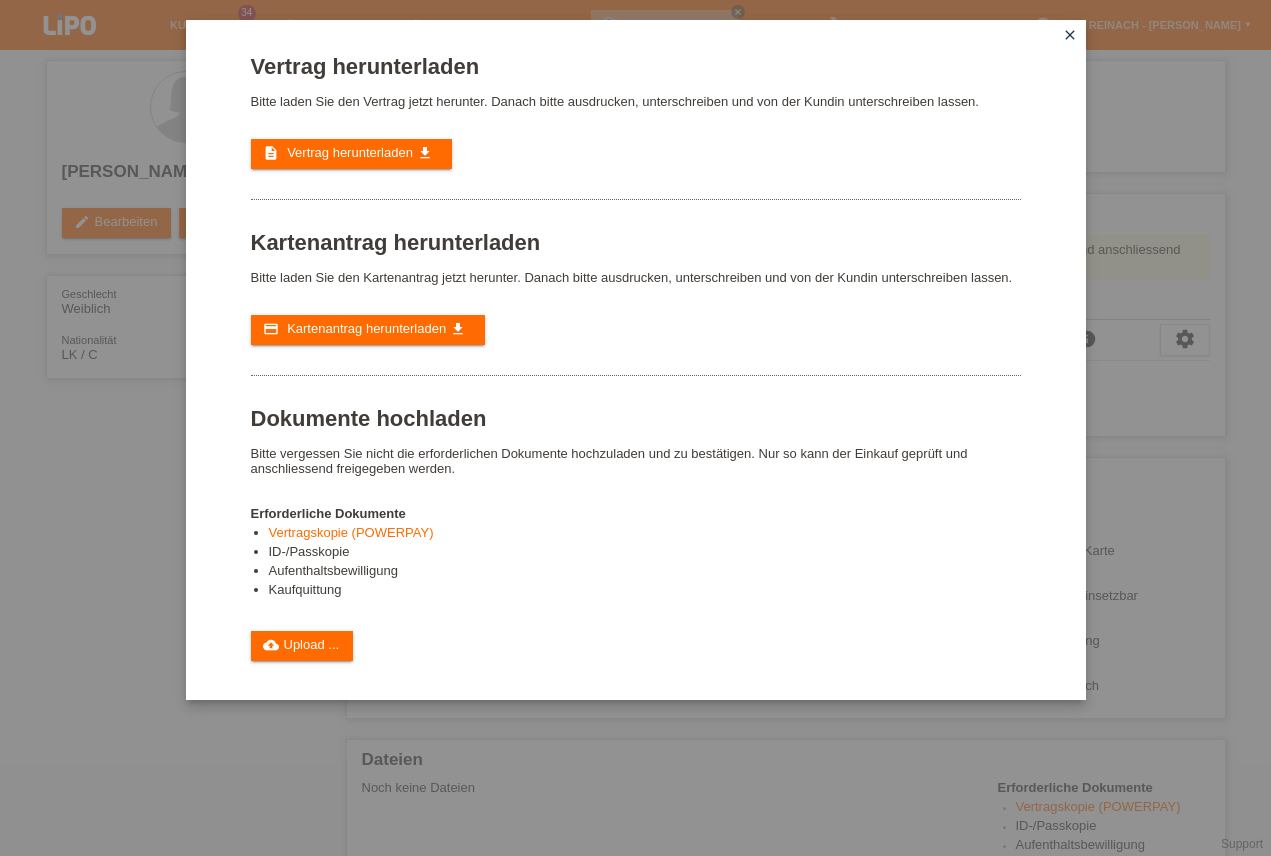 click on "Vertrag herunterladen" at bounding box center (350, 152) 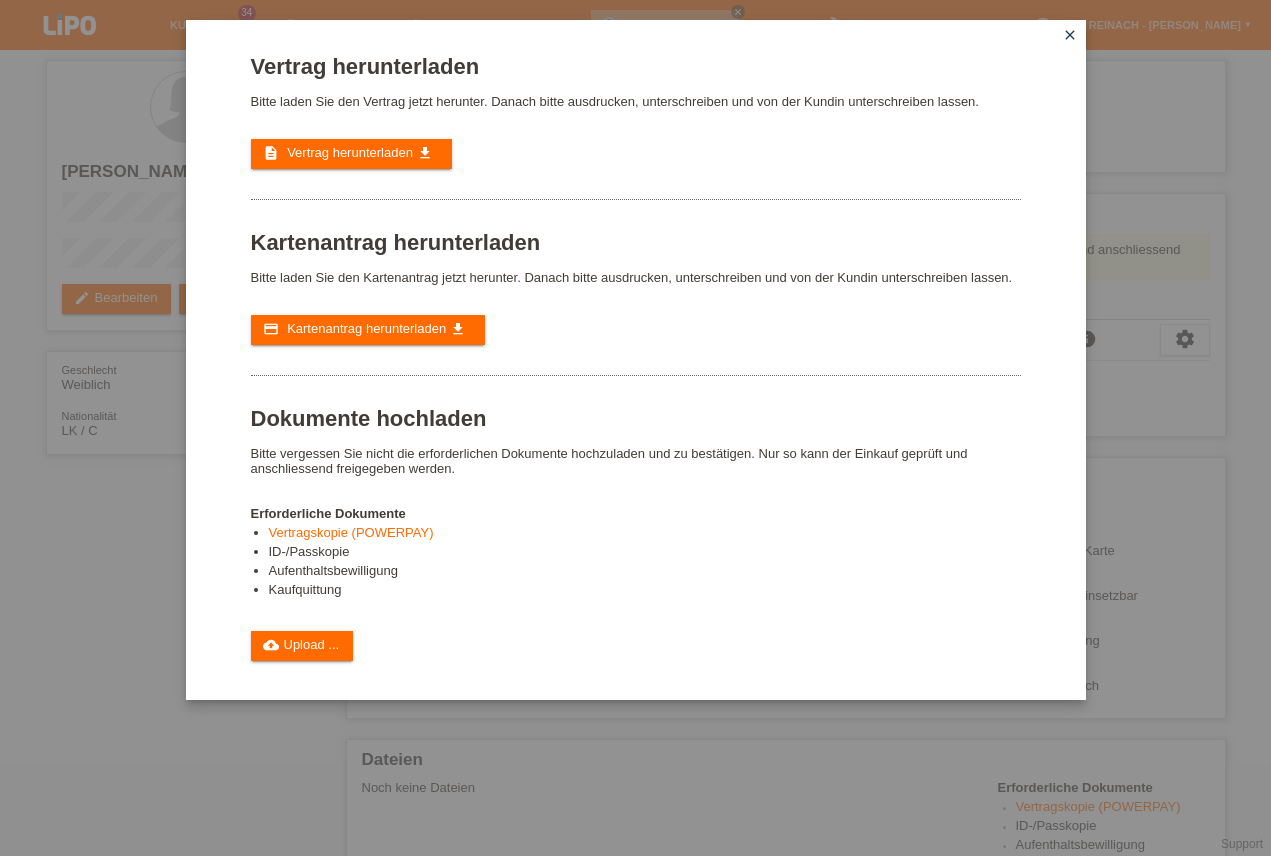 click on "close" at bounding box center [1070, 35] 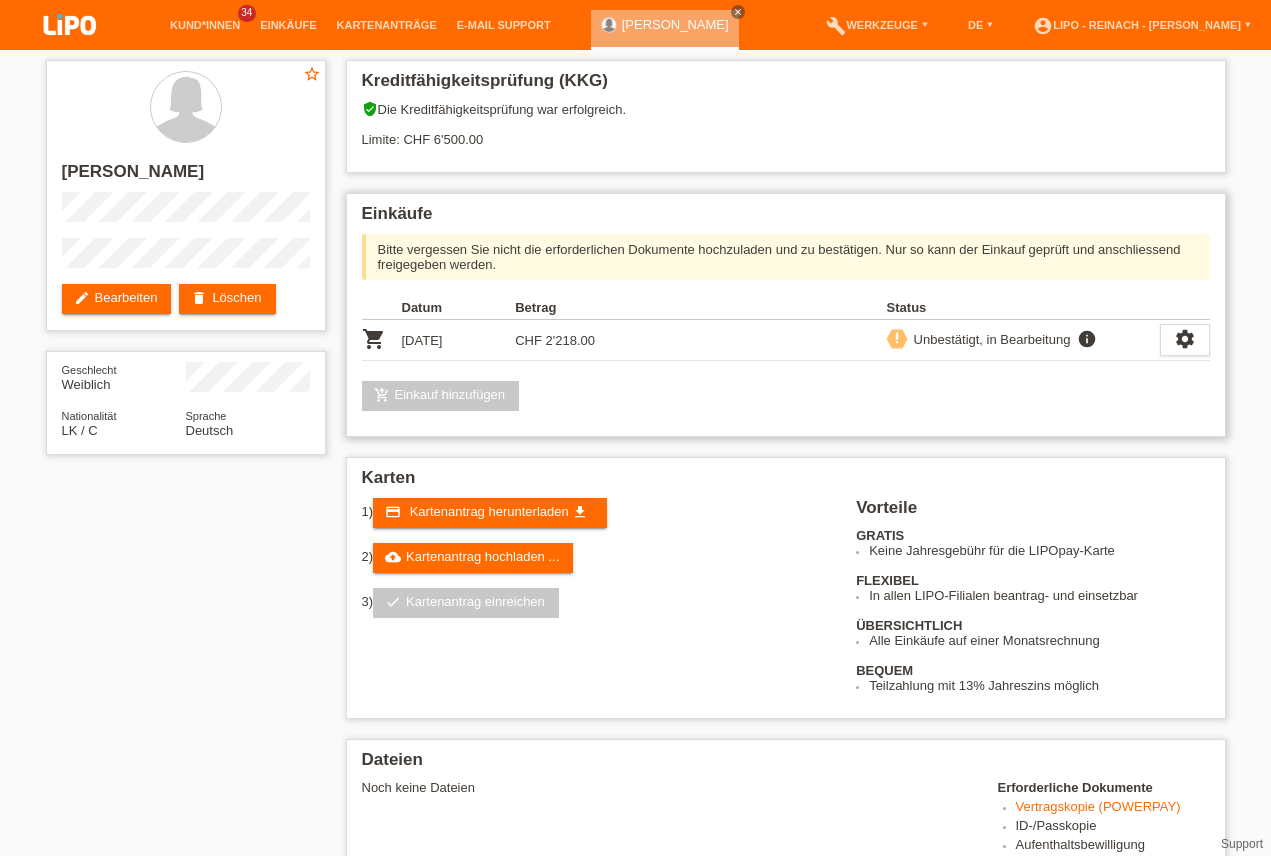 click on "add_shopping_cart  Einkauf hinzufügen" at bounding box center (441, 396) 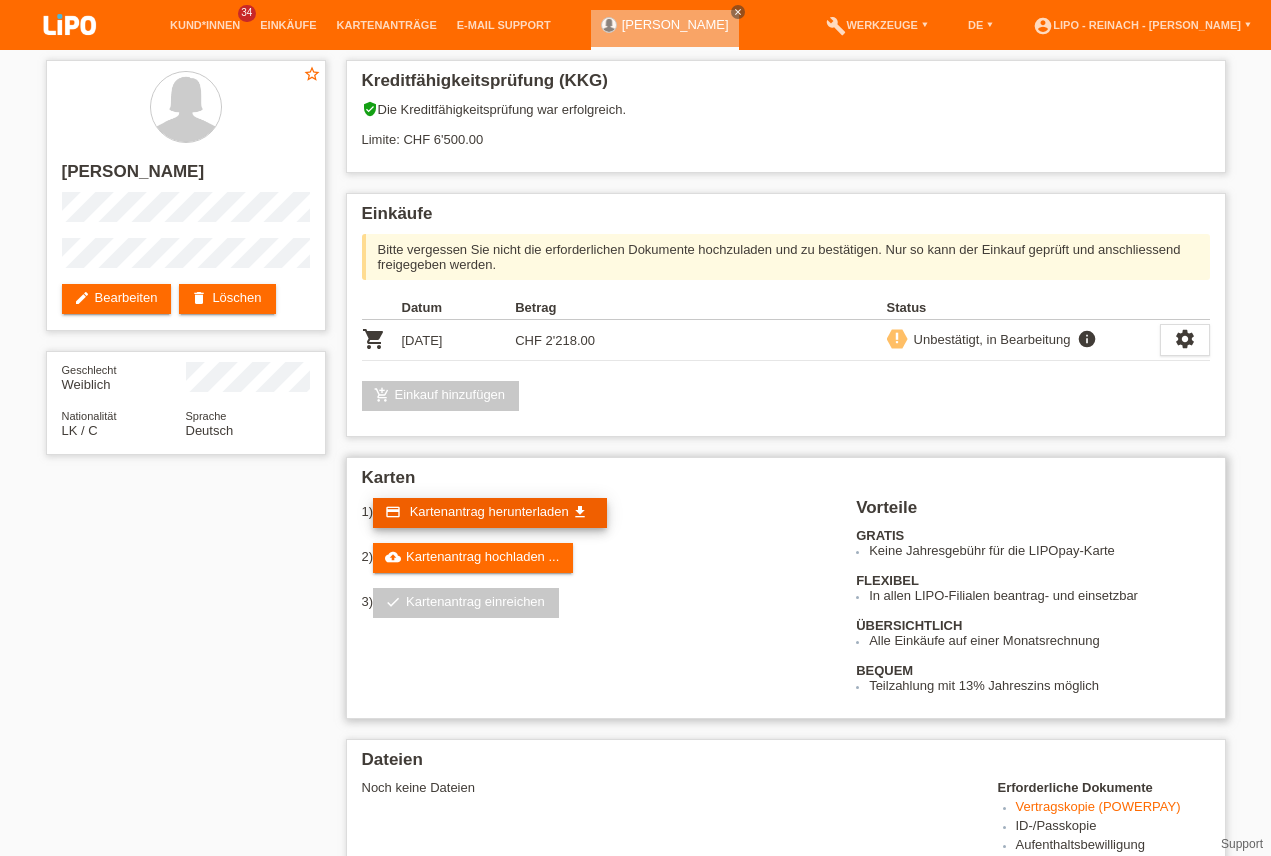 click on "Kartenantrag herunterladen" at bounding box center (489, 511) 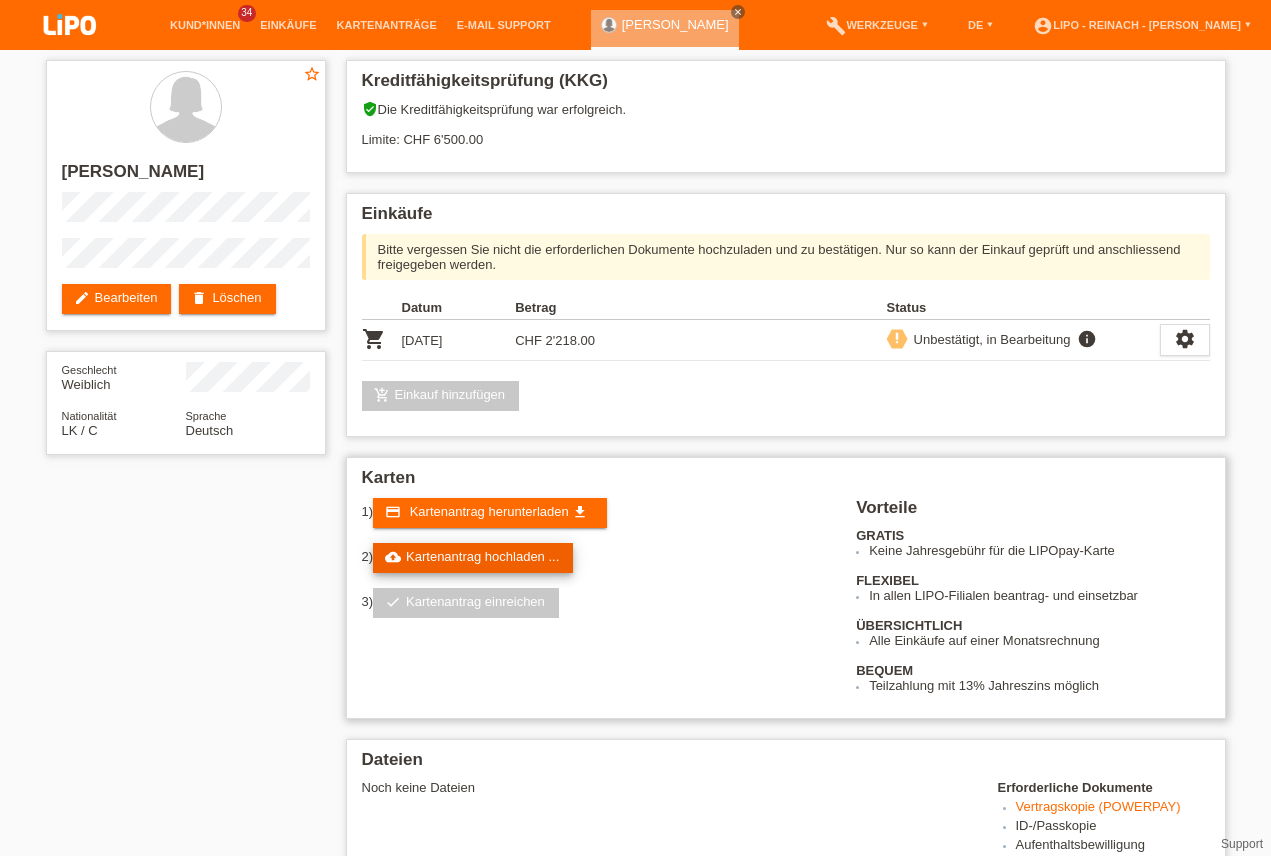 click on "cloud_upload  Kartenantrag hochladen ..." at bounding box center [473, 558] 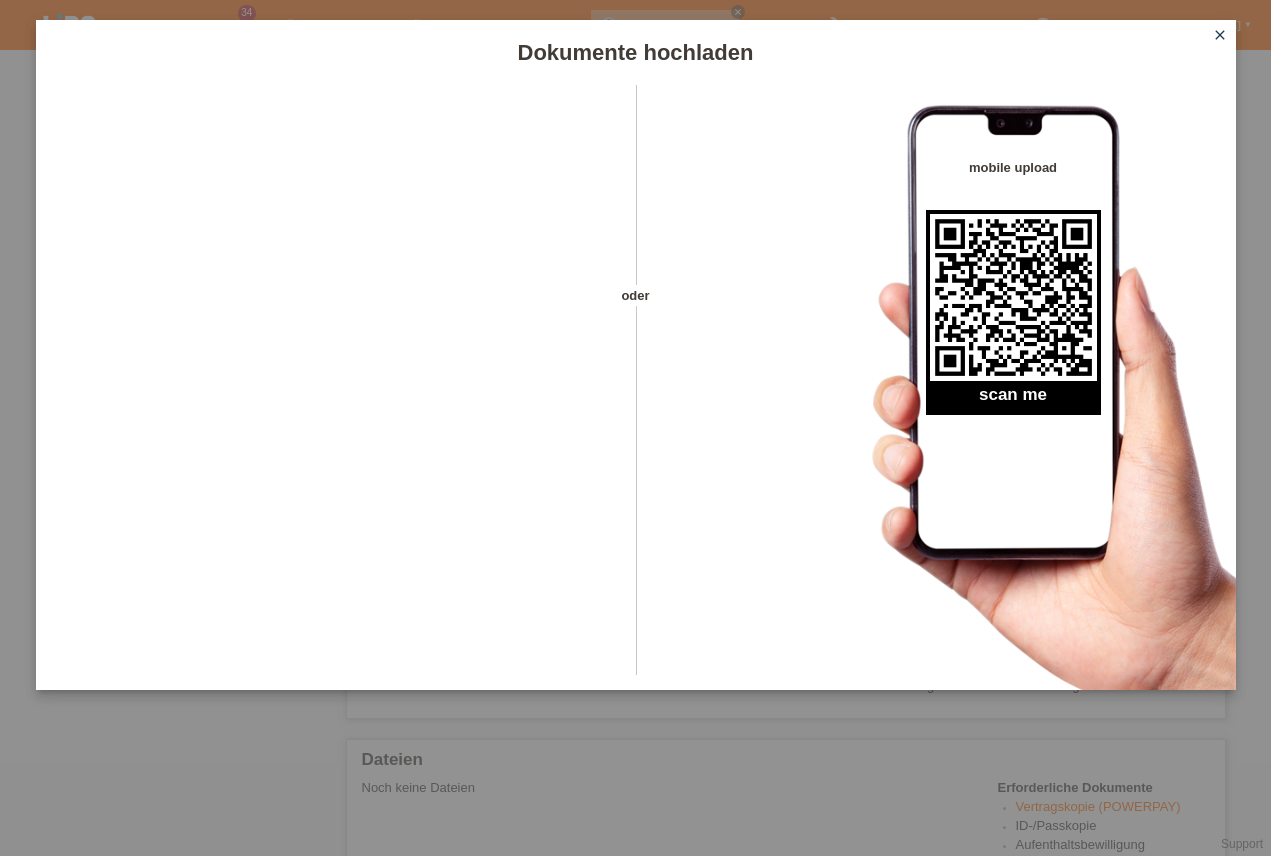 click on "close" at bounding box center (1220, 35) 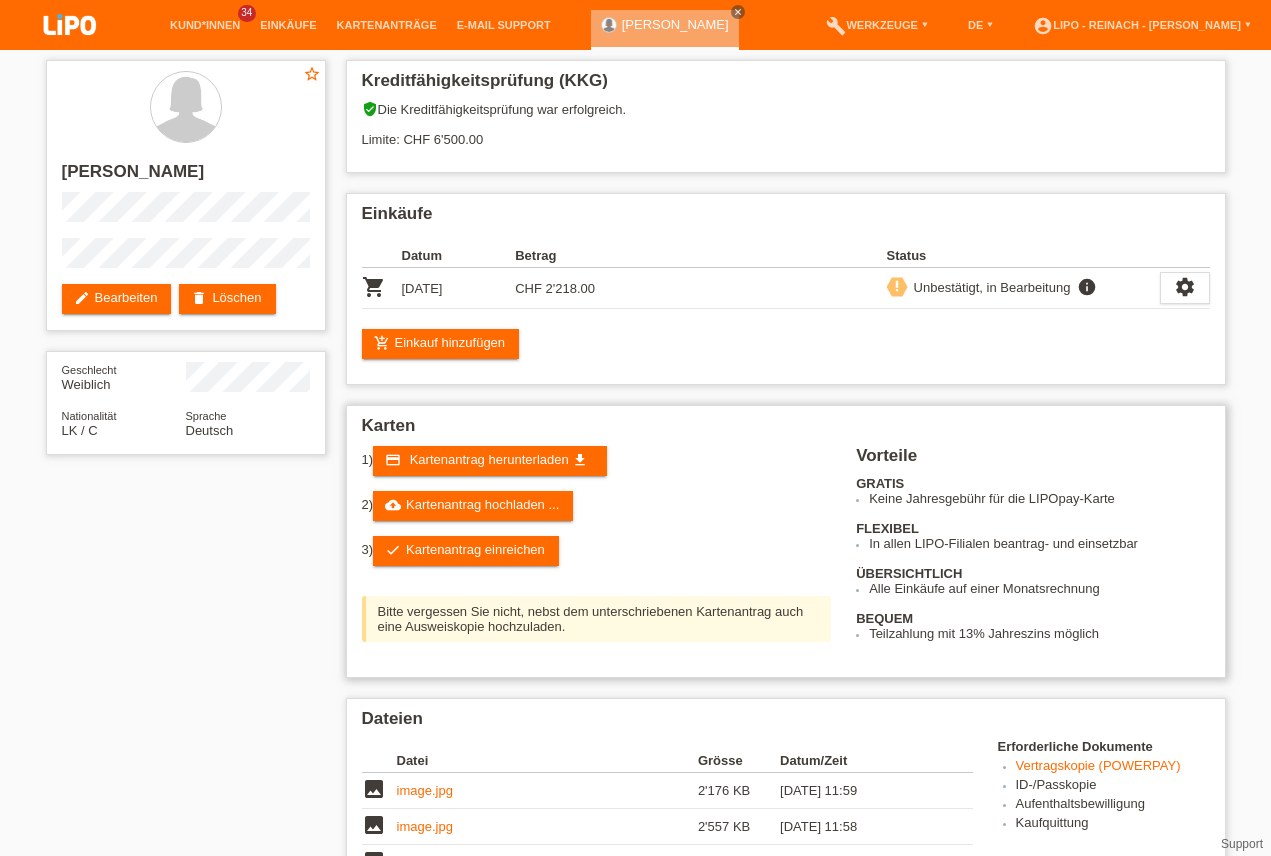scroll, scrollTop: 114, scrollLeft: 0, axis: vertical 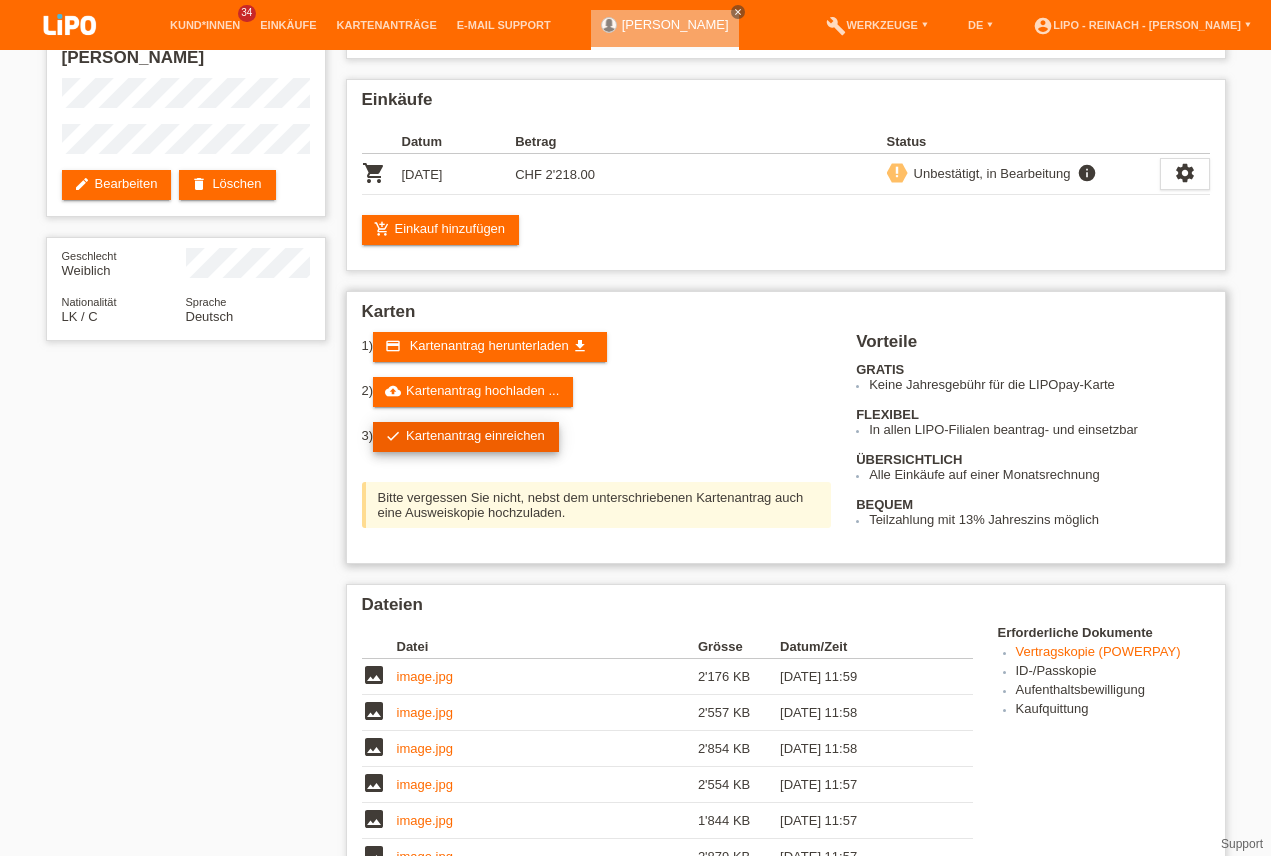 click on "check  Kartenantrag einreichen" at bounding box center [466, 437] 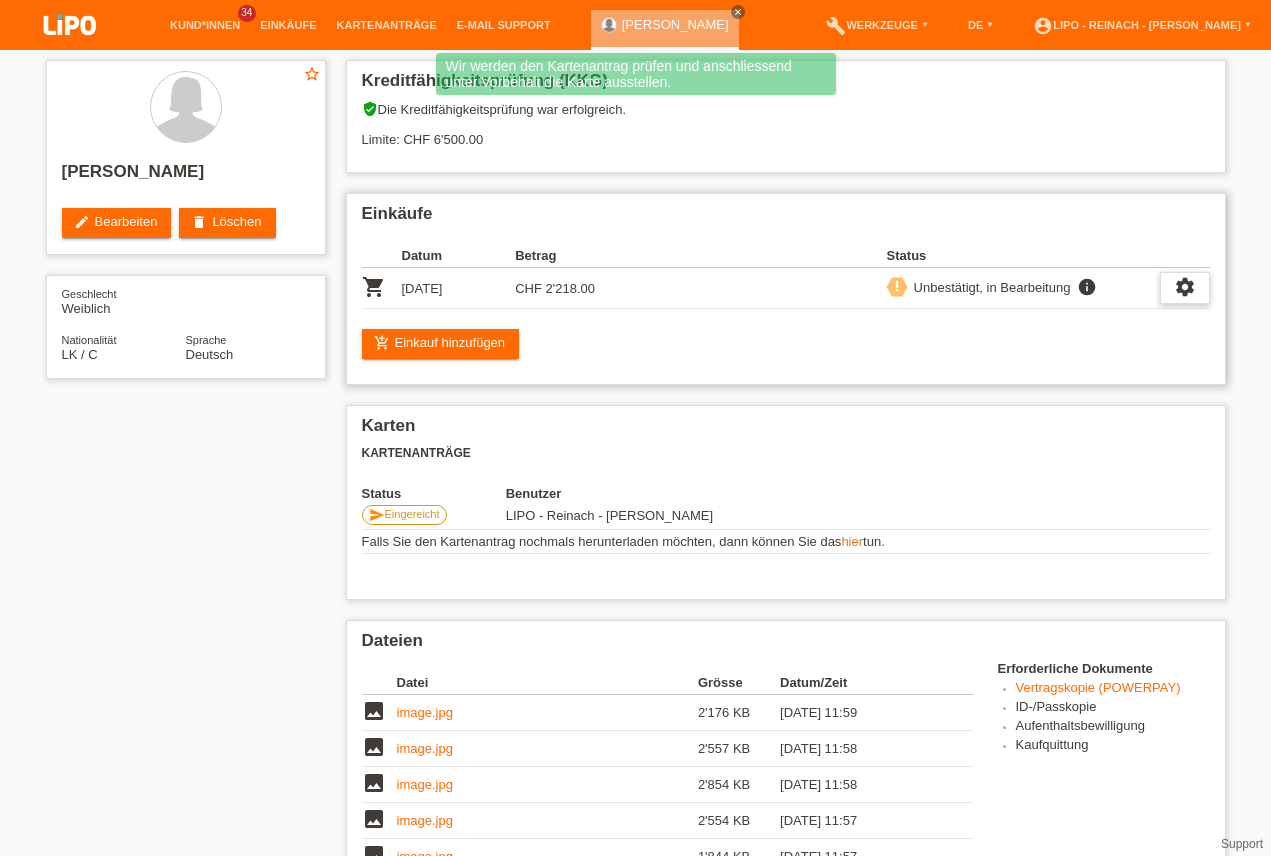 scroll, scrollTop: 114, scrollLeft: 0, axis: vertical 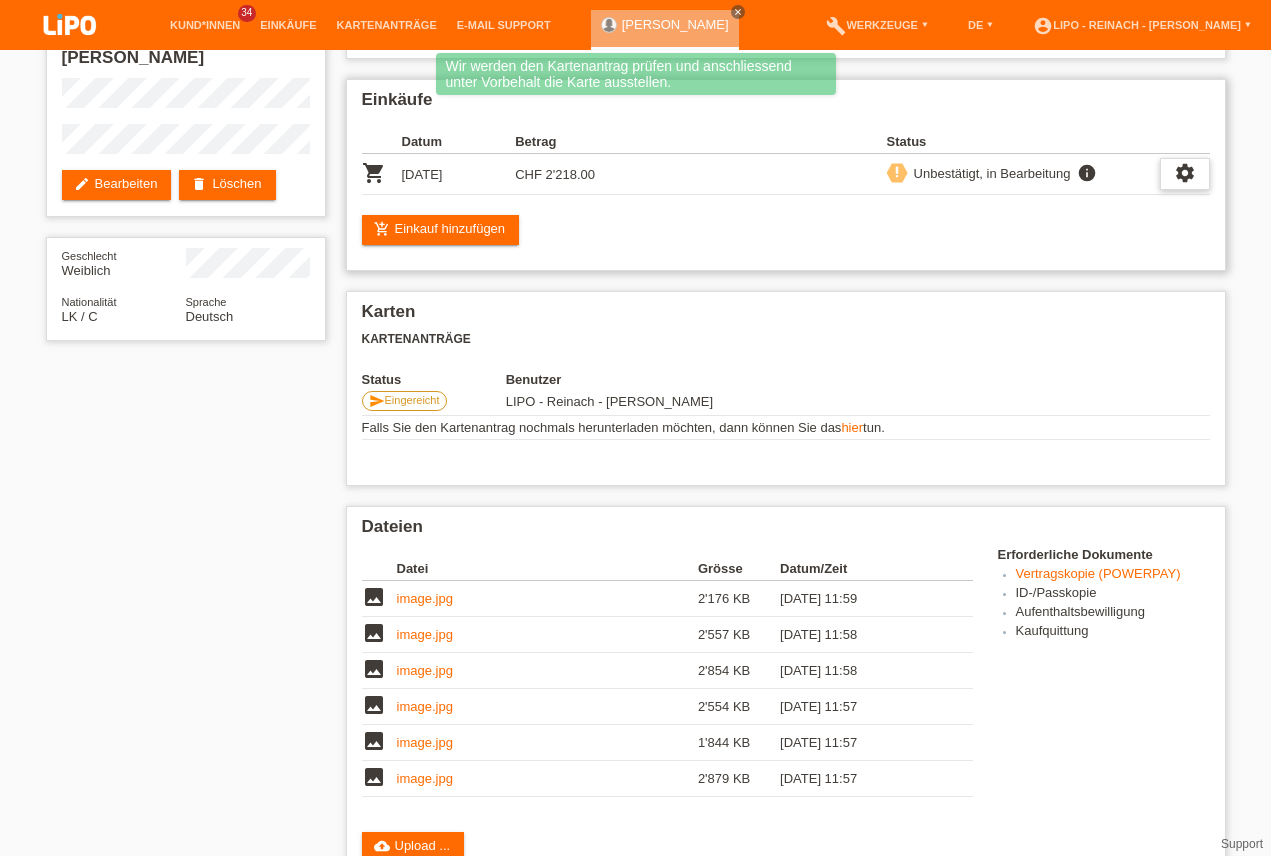 click on "settings" at bounding box center [1185, 173] 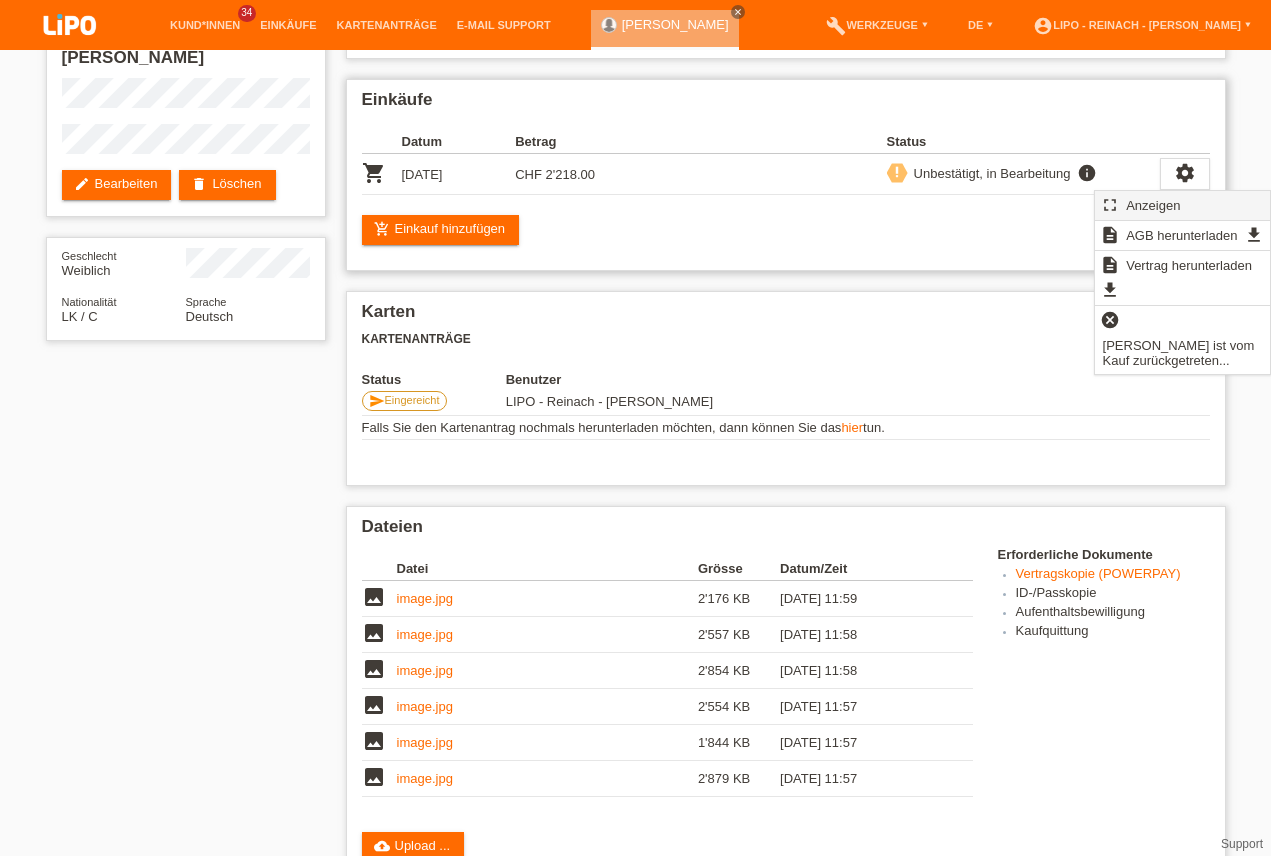 click on "Anzeigen" at bounding box center [1153, 205] 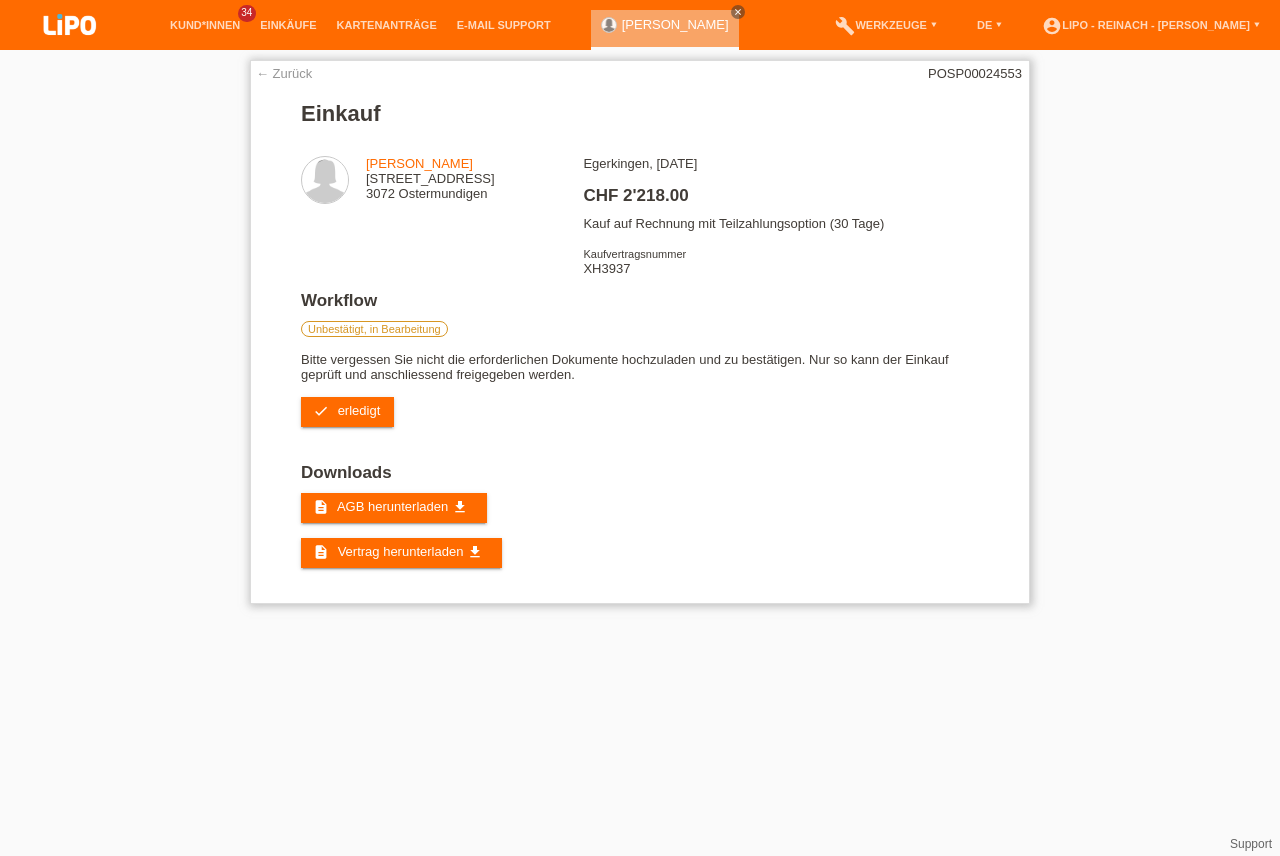 scroll, scrollTop: 0, scrollLeft: 0, axis: both 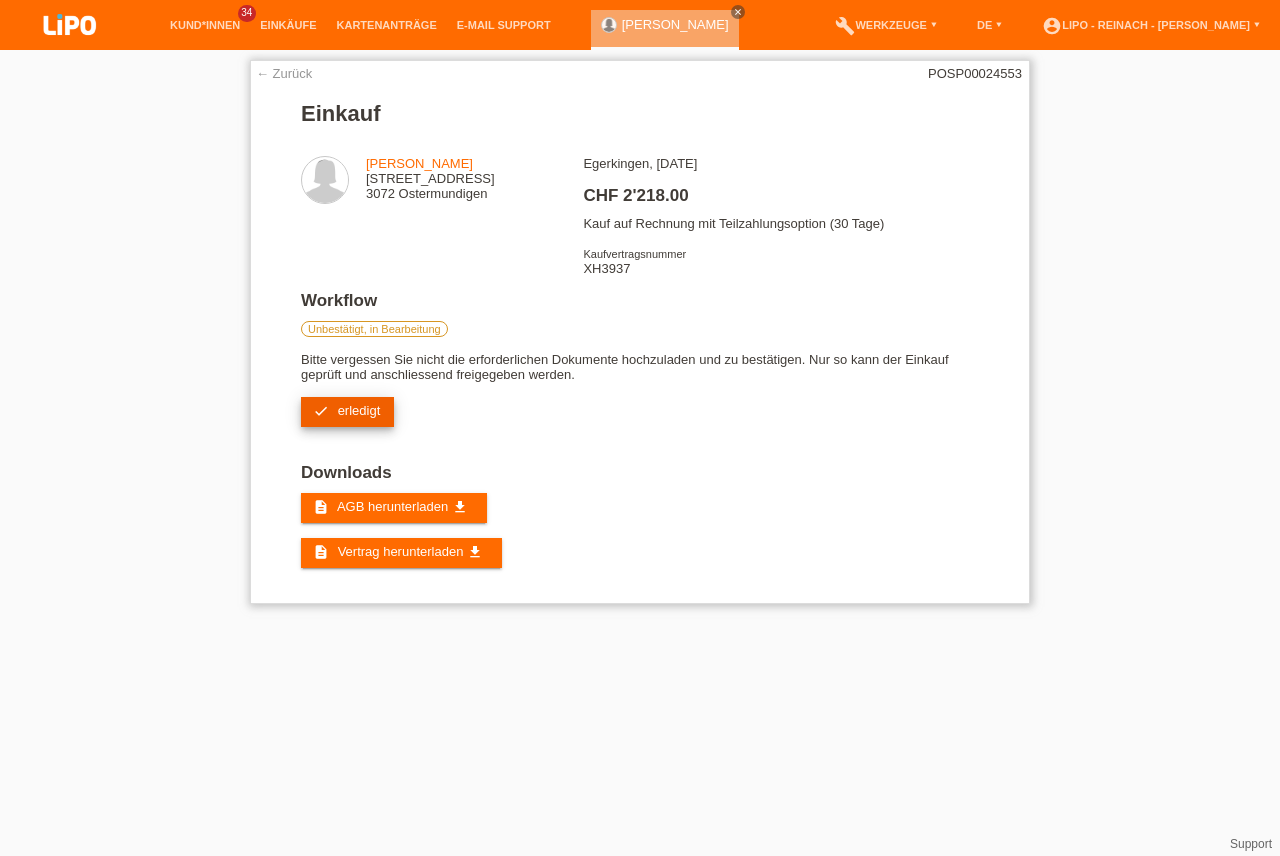 click on "erledigt" at bounding box center (359, 410) 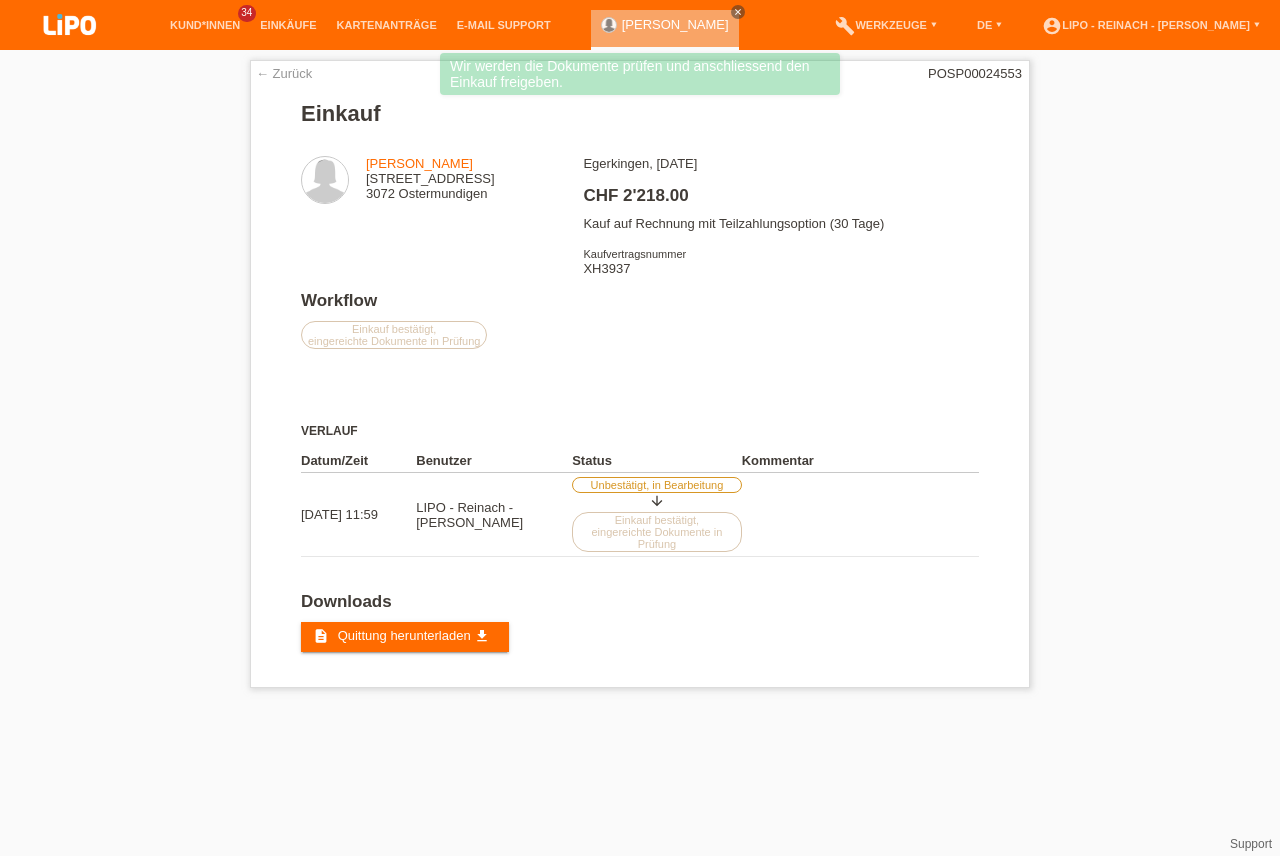 scroll, scrollTop: 0, scrollLeft: 0, axis: both 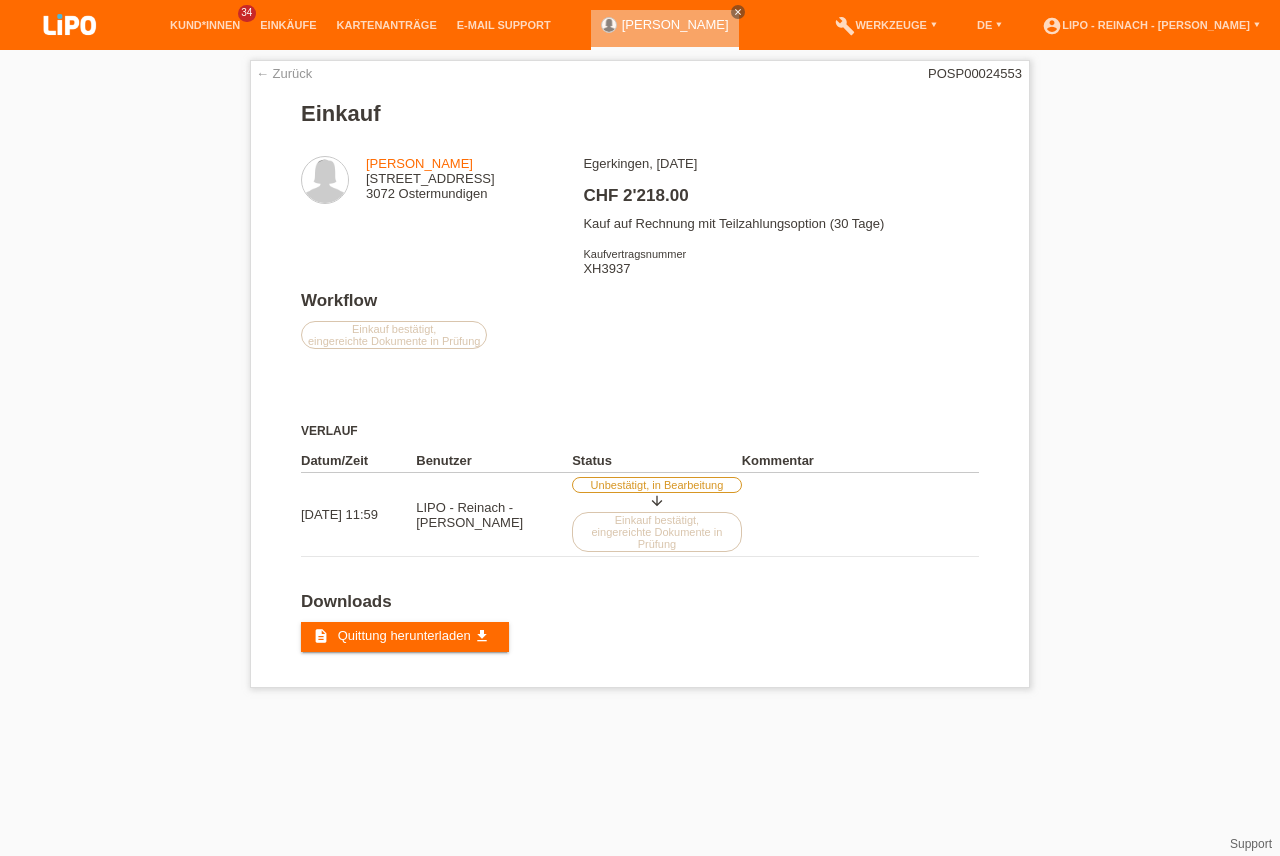 click at bounding box center (70, 26) 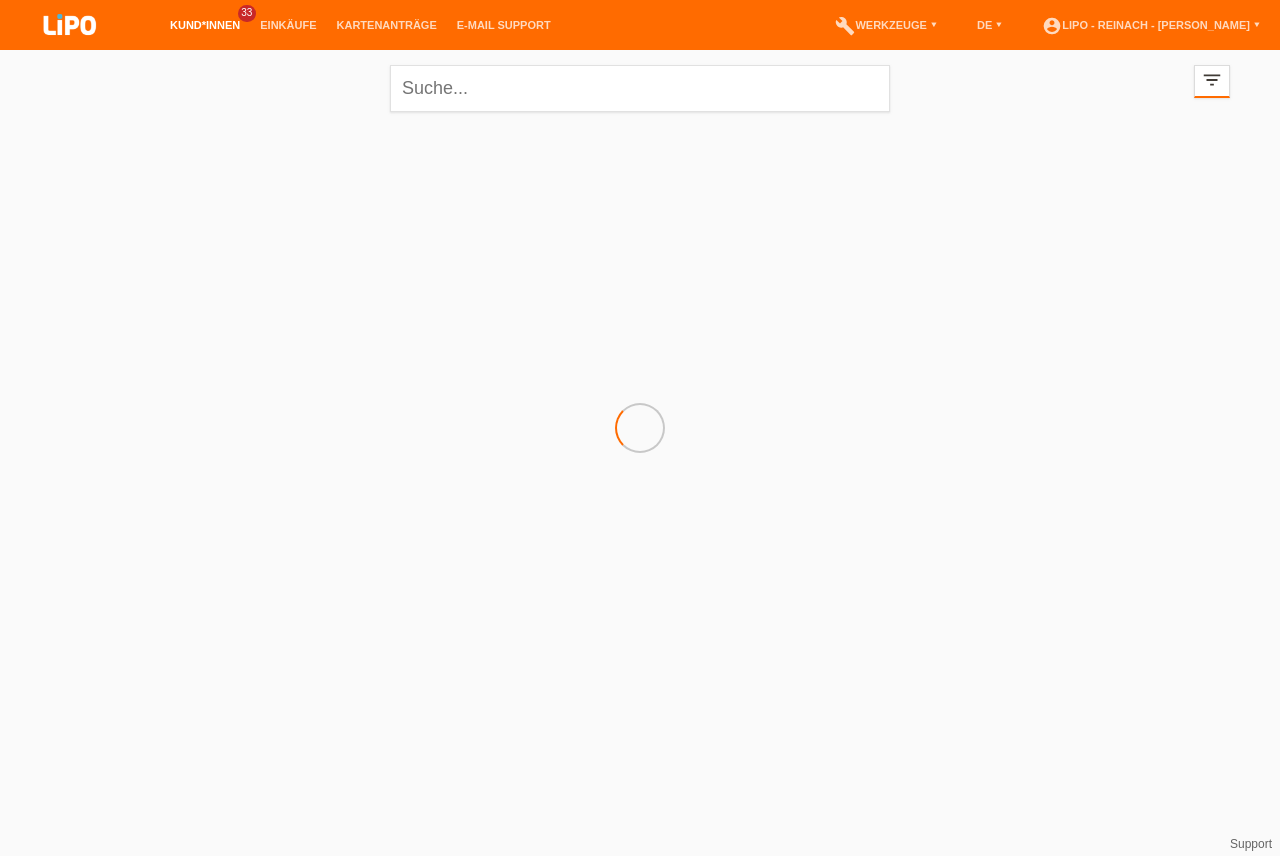 scroll, scrollTop: 0, scrollLeft: 0, axis: both 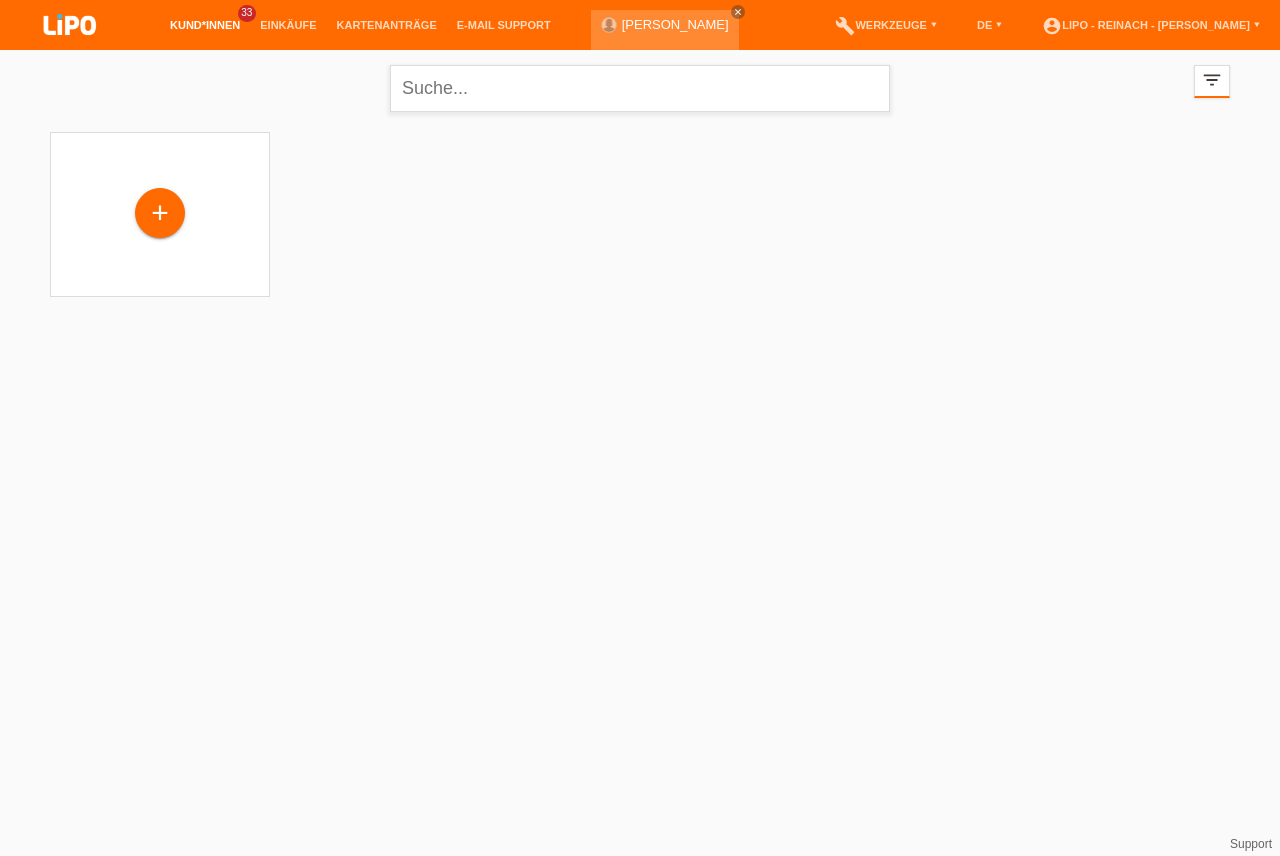 click at bounding box center (70, 26) 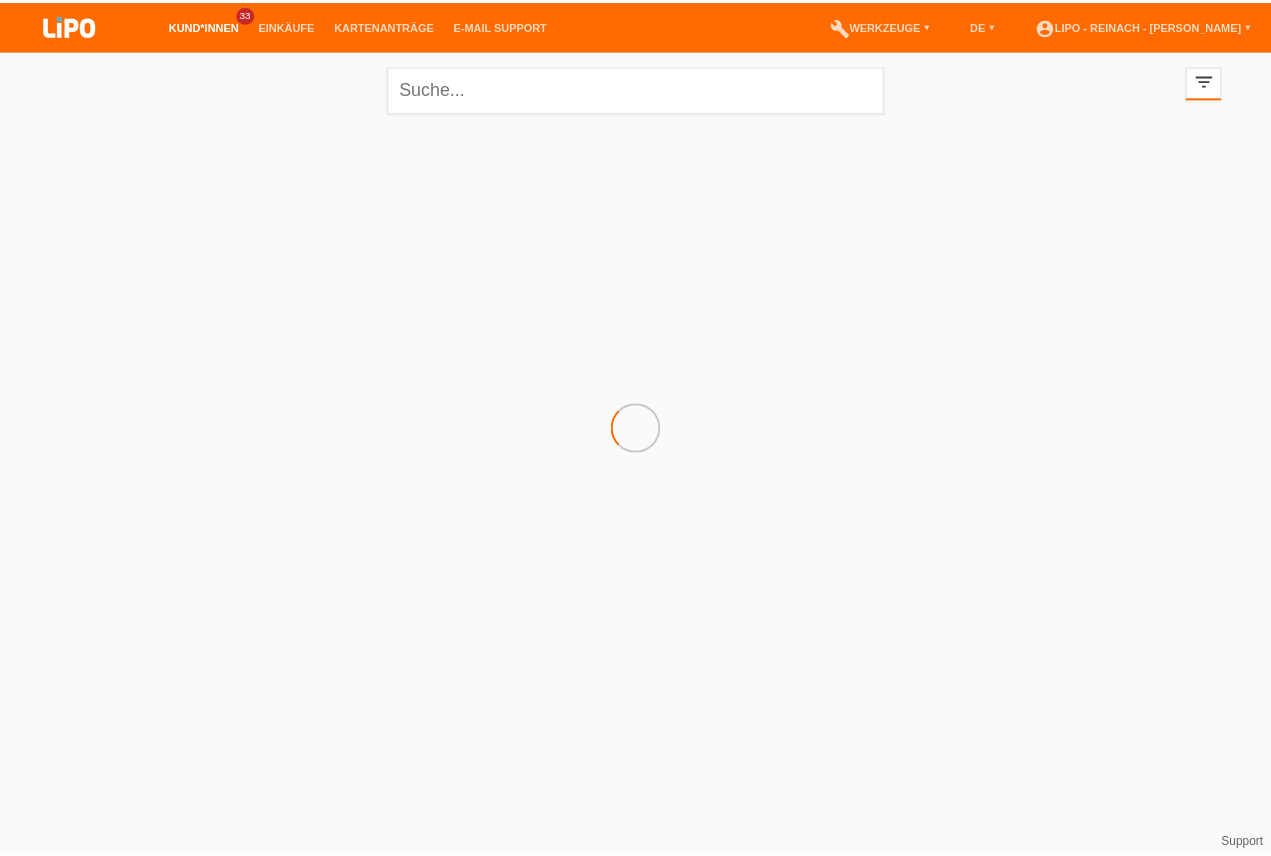 scroll, scrollTop: 0, scrollLeft: 0, axis: both 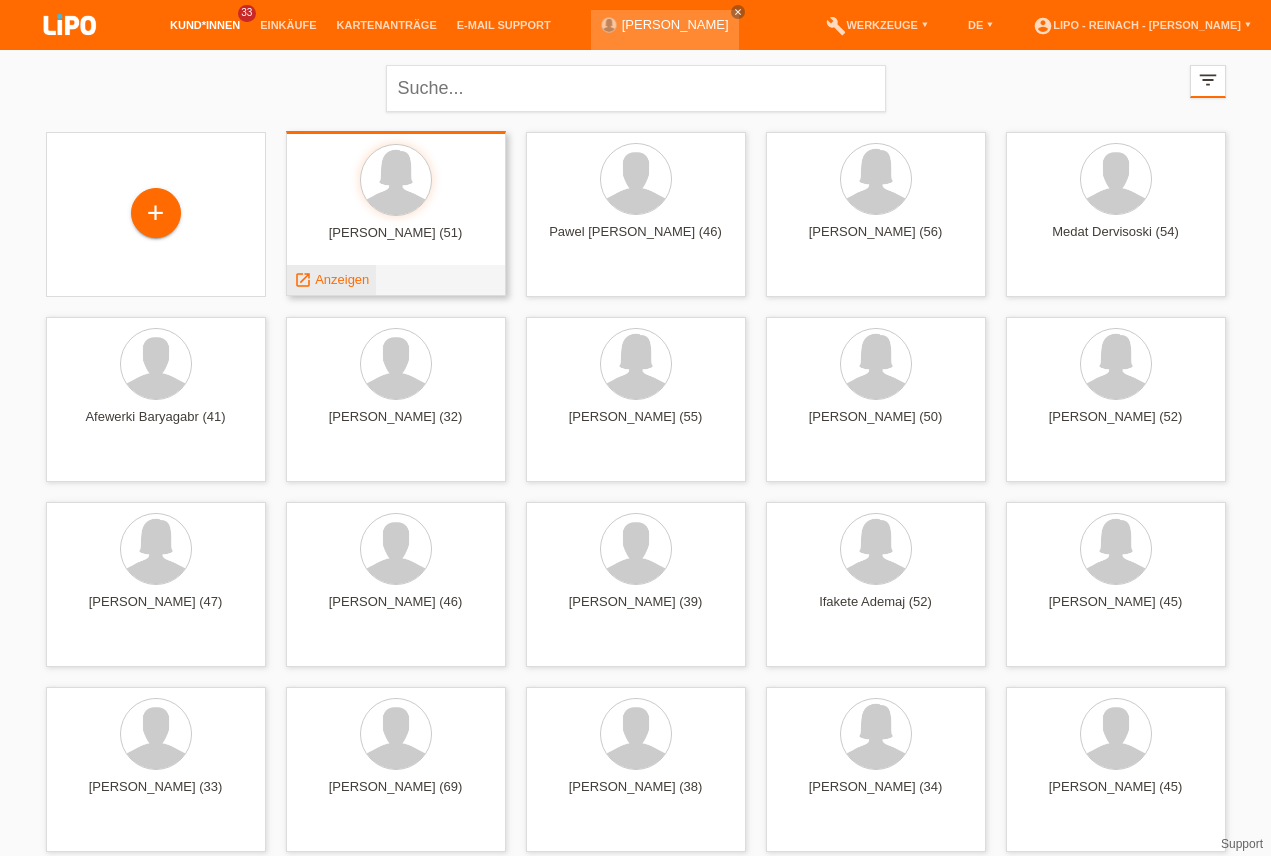 click on "Anzeigen" at bounding box center (342, 279) 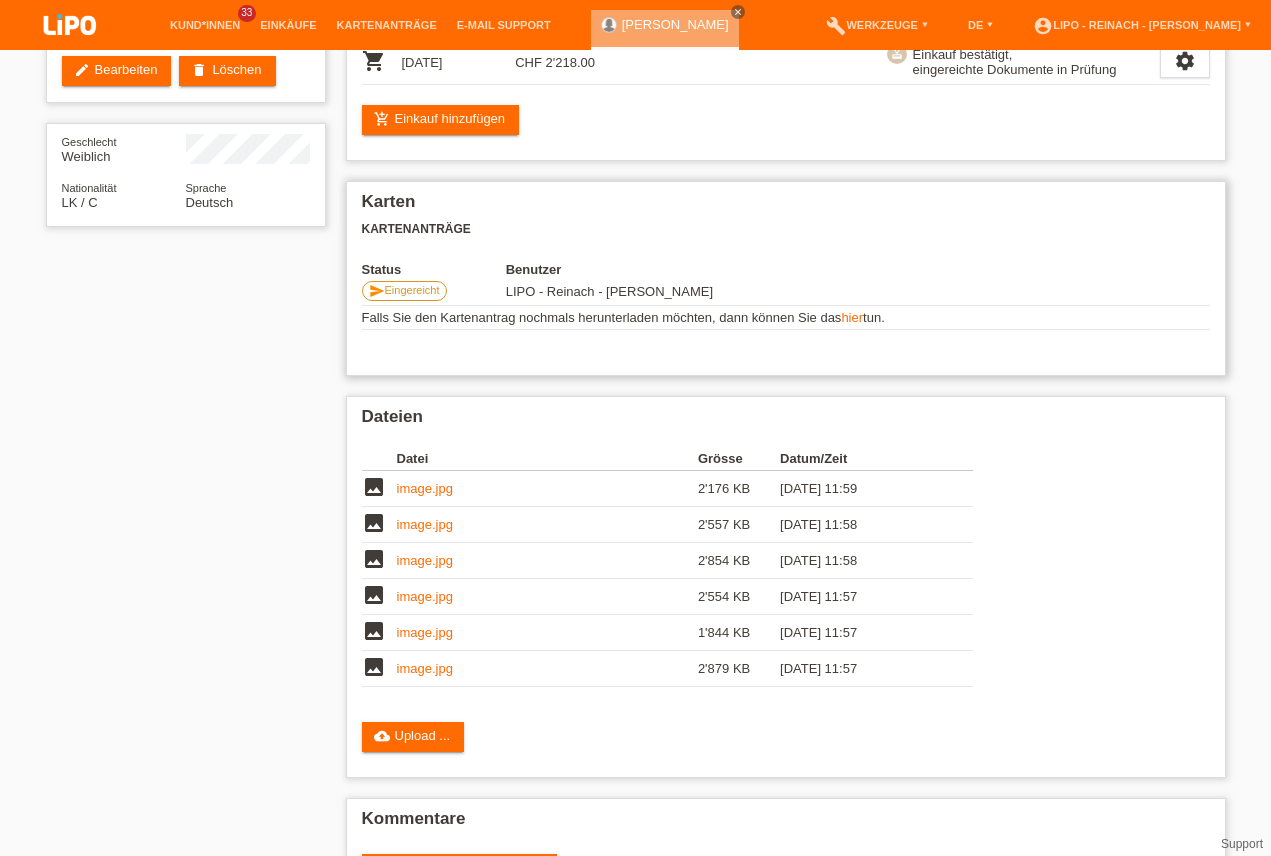 scroll, scrollTop: 0, scrollLeft: 0, axis: both 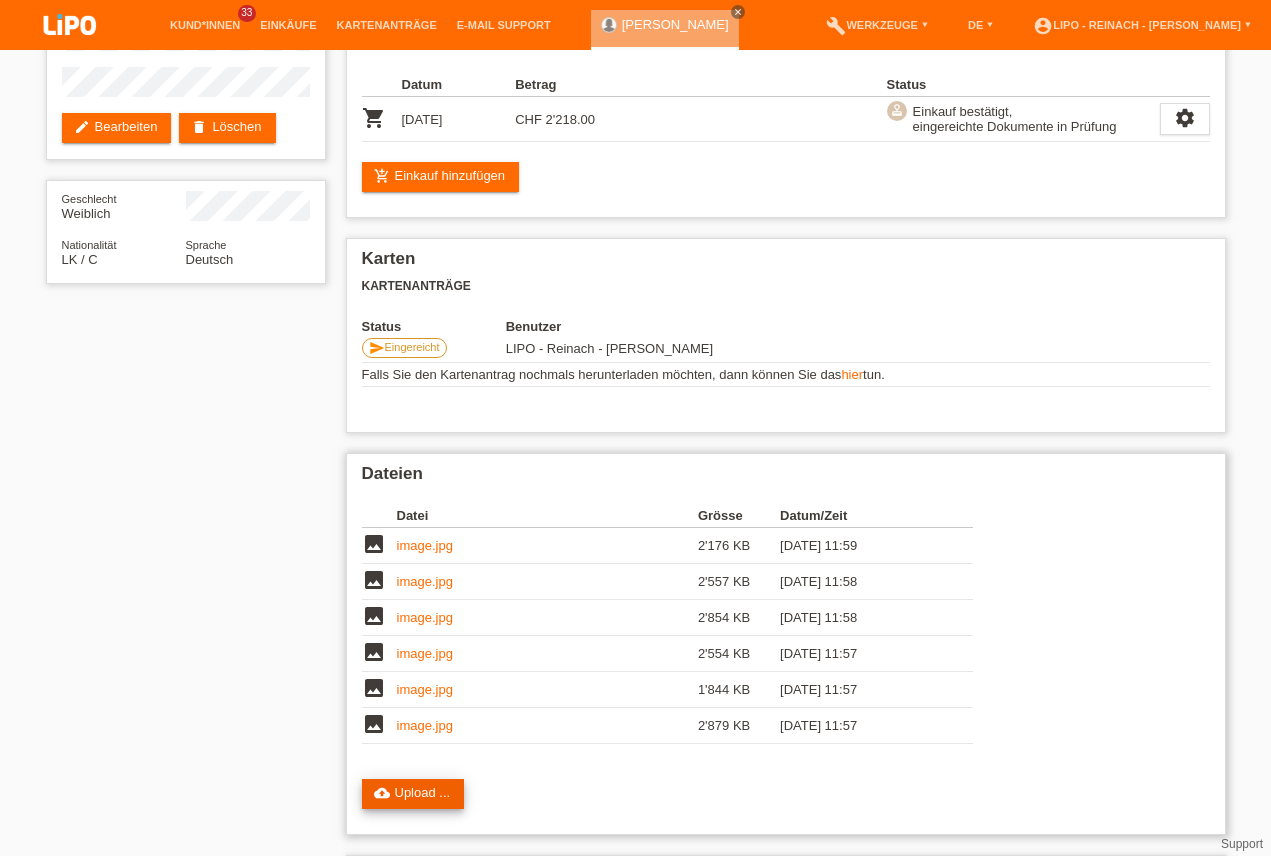 click on "cloud_upload  Upload ..." at bounding box center (413, 794) 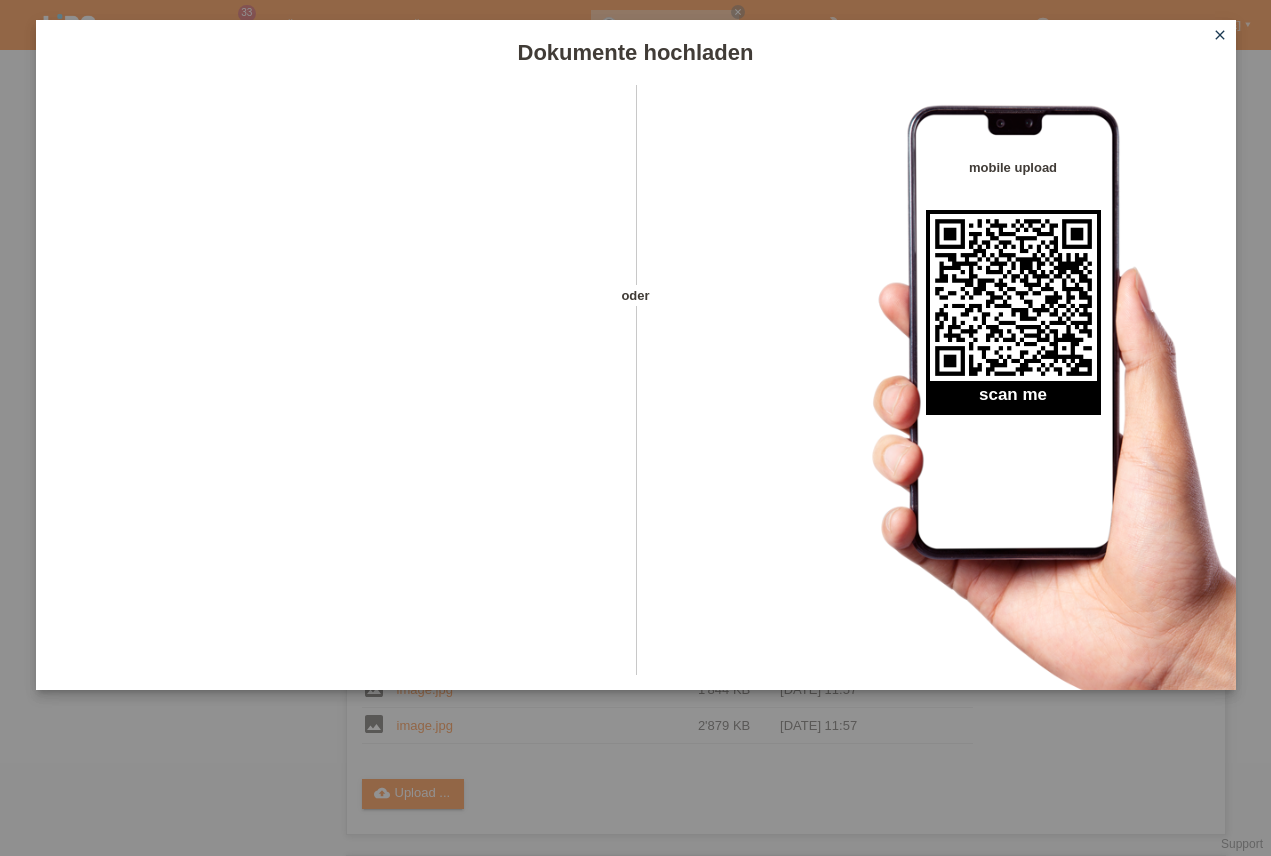 click on "close" at bounding box center [1220, 35] 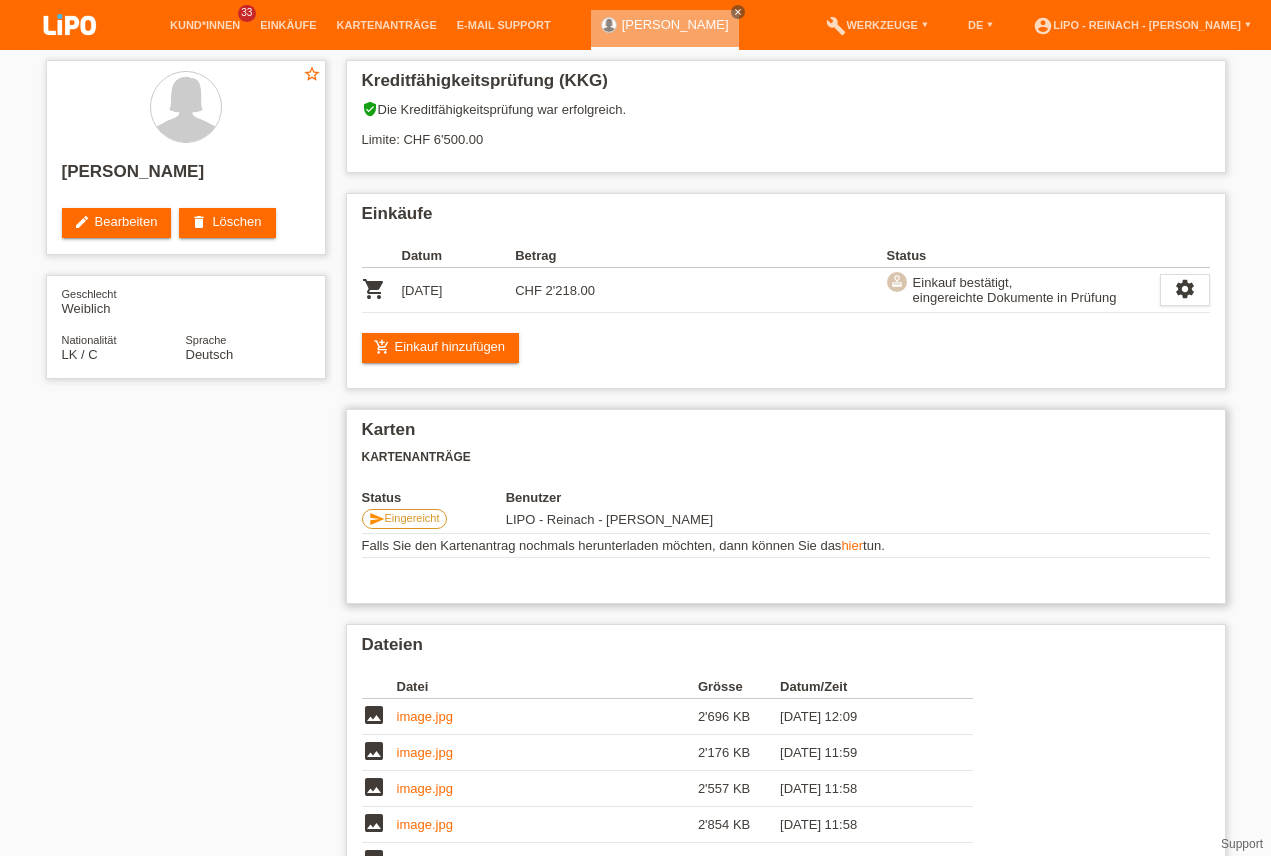 scroll, scrollTop: 171, scrollLeft: 0, axis: vertical 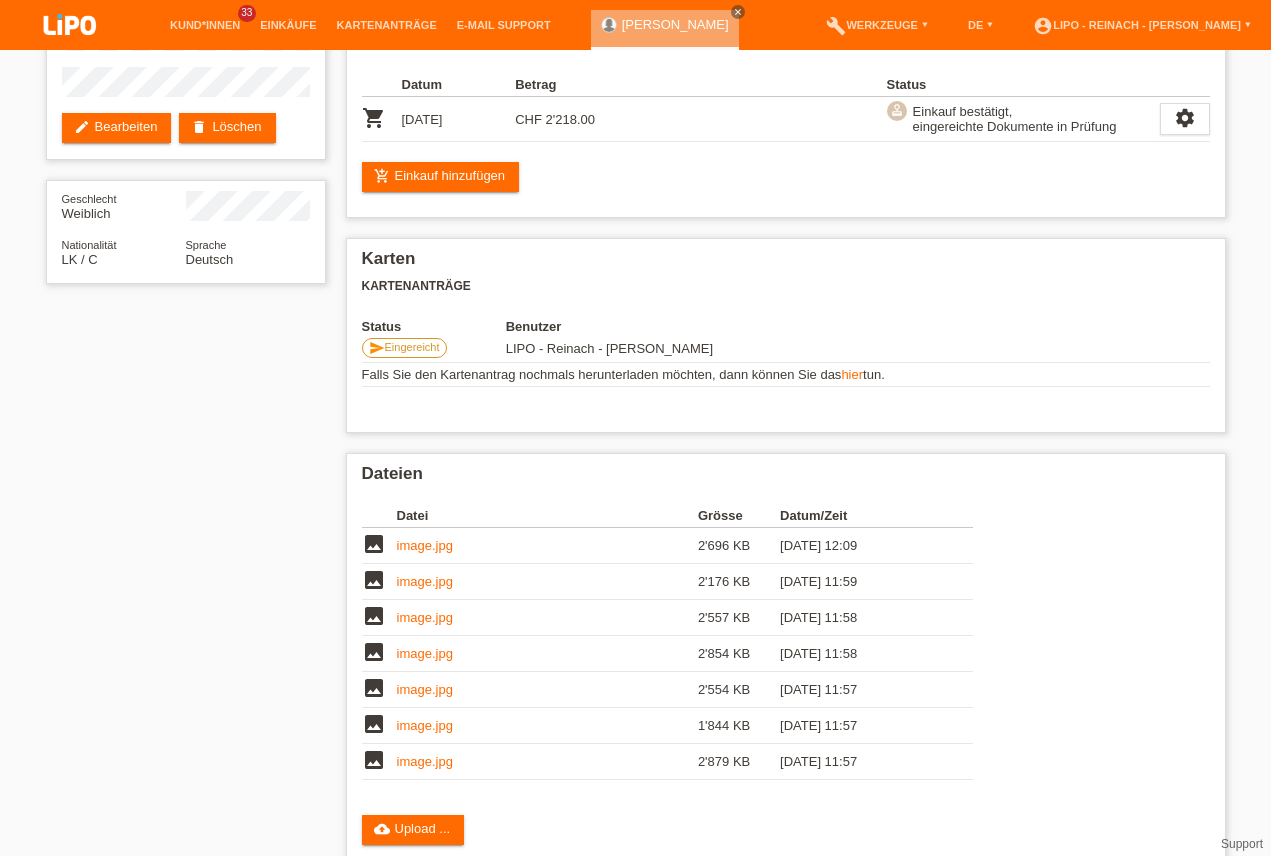 click at bounding box center [70, 26] 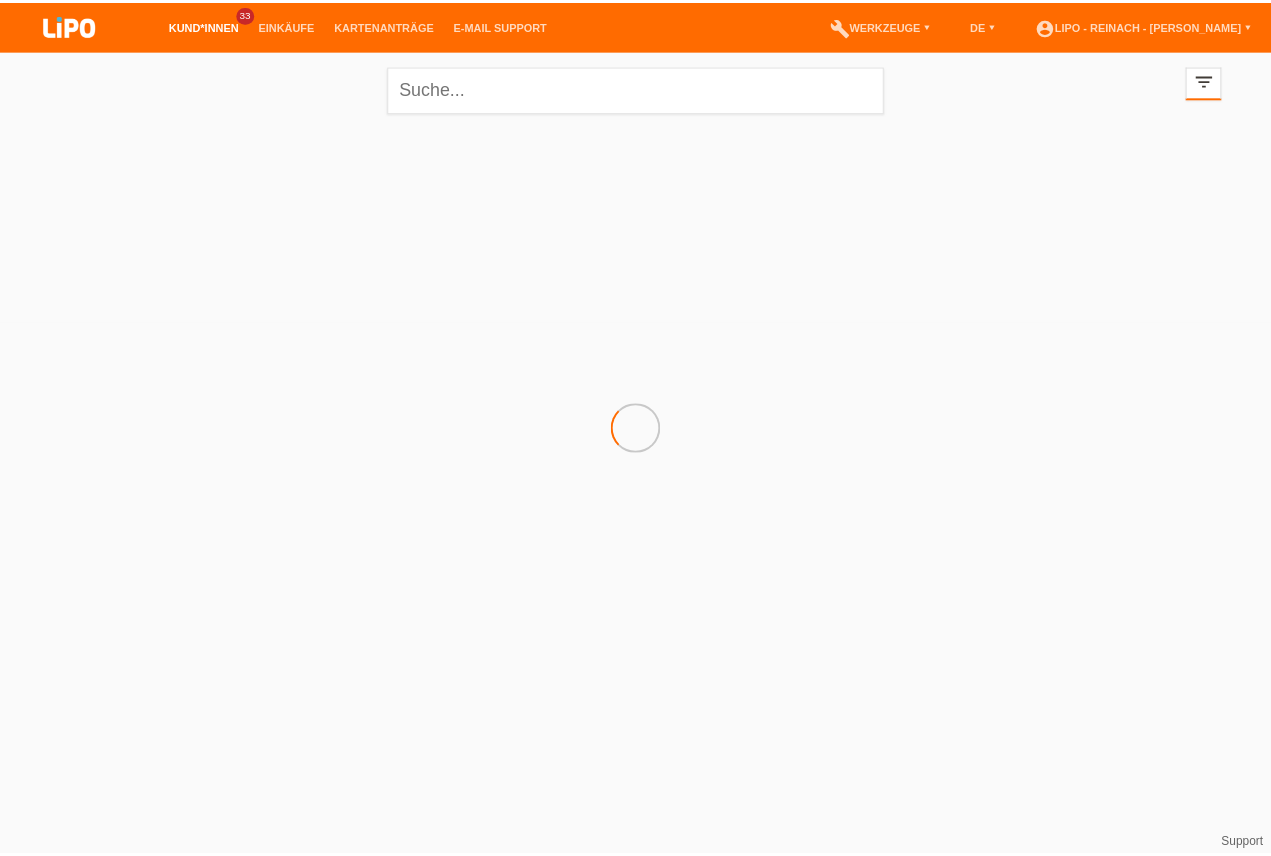 scroll, scrollTop: 0, scrollLeft: 0, axis: both 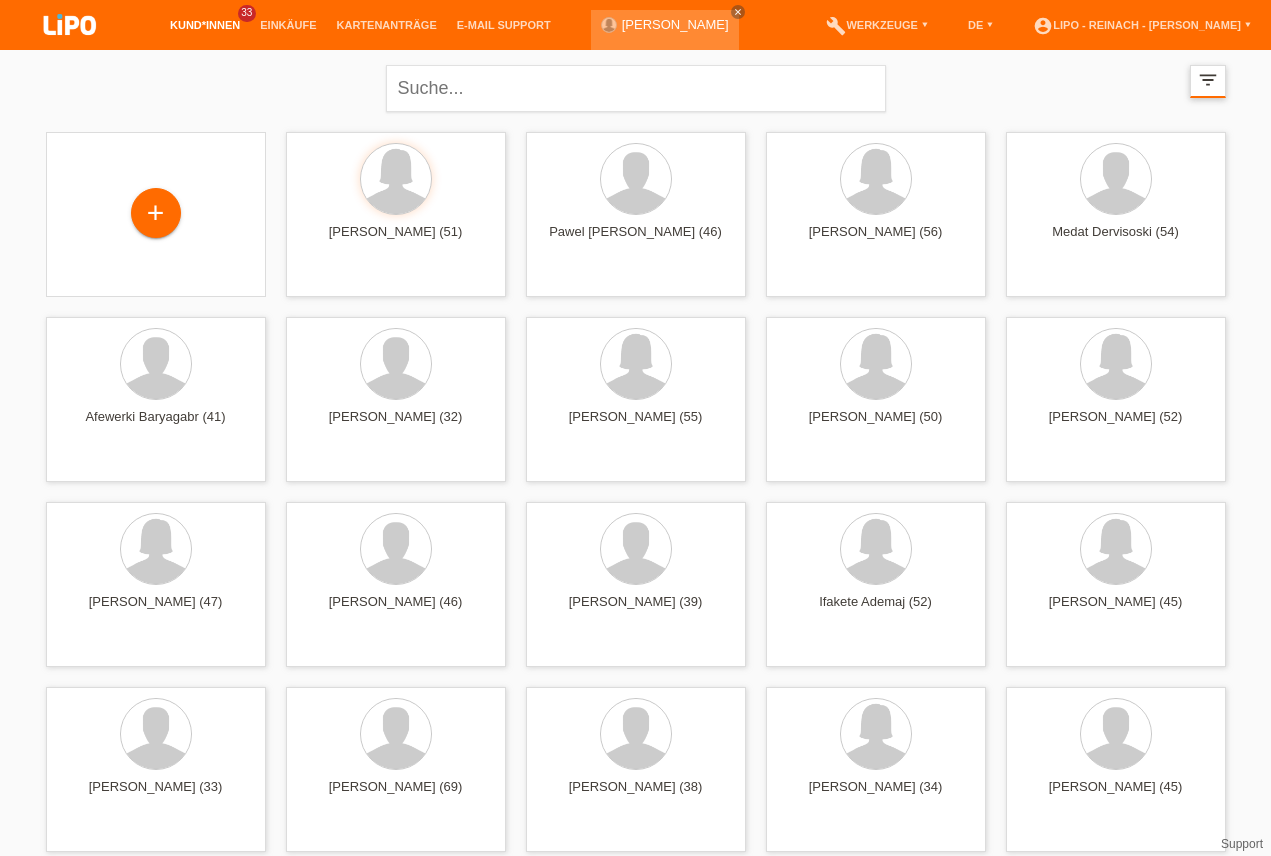click on "filter_list" at bounding box center (1208, 80) 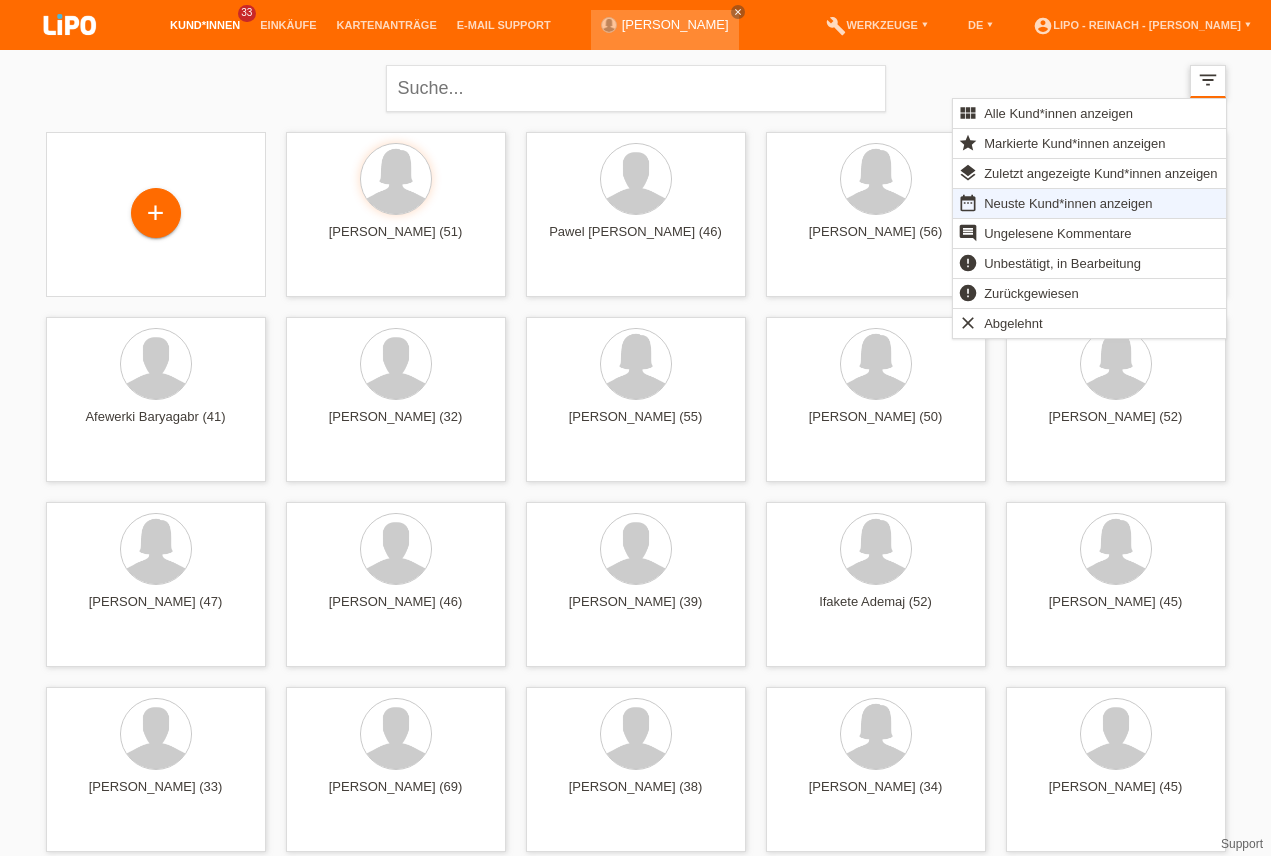 click on "filter_list" at bounding box center [1208, 80] 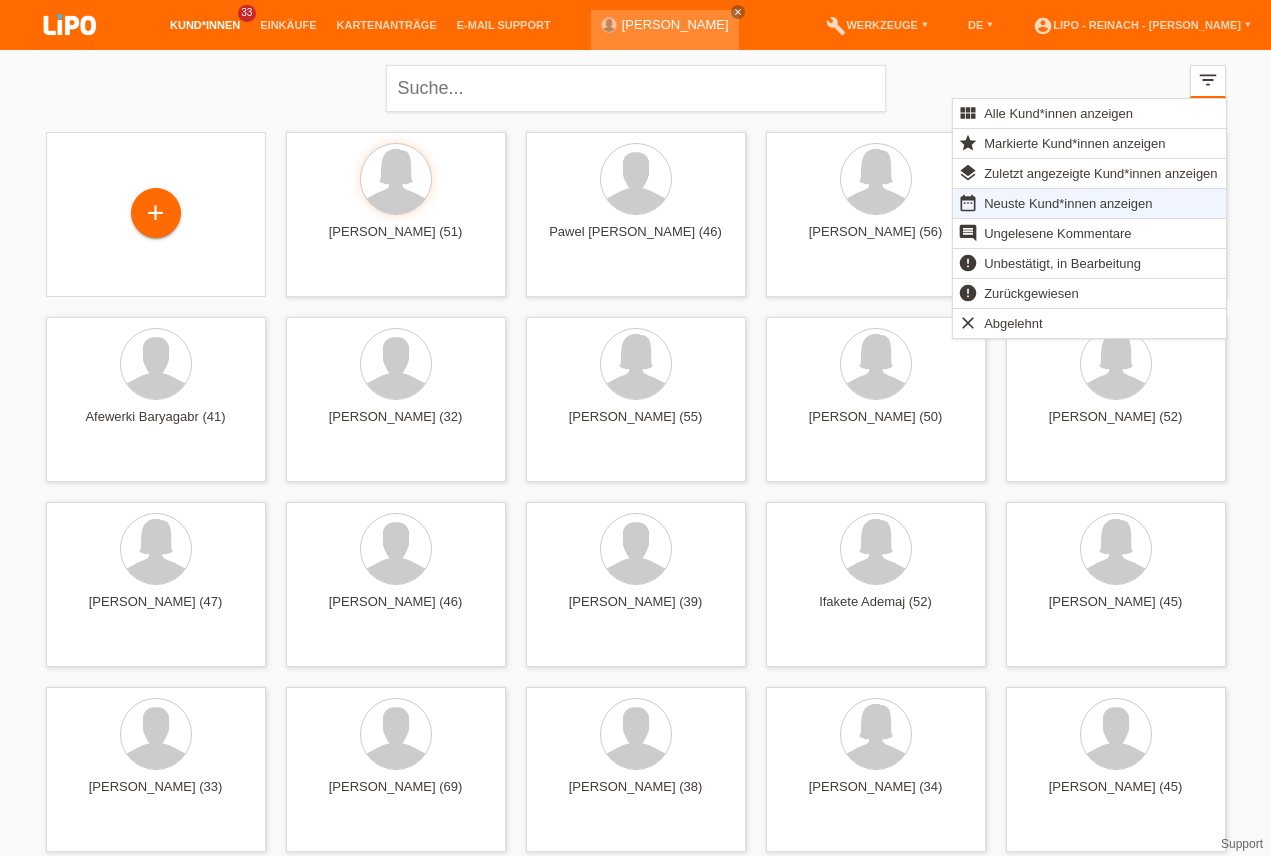click on "Neuste Kund*innen anzeigen" at bounding box center (1068, 203) 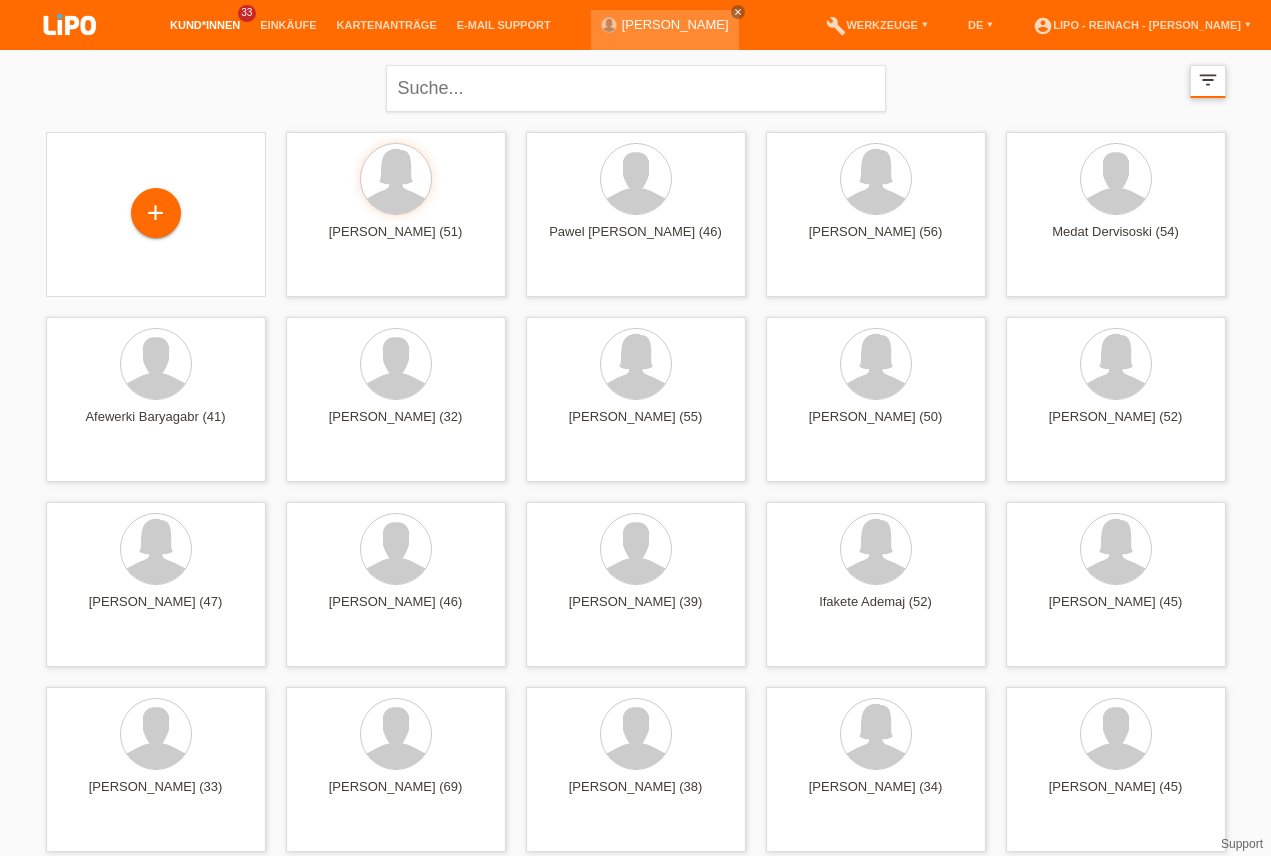 click on "filter_list" at bounding box center (1208, 80) 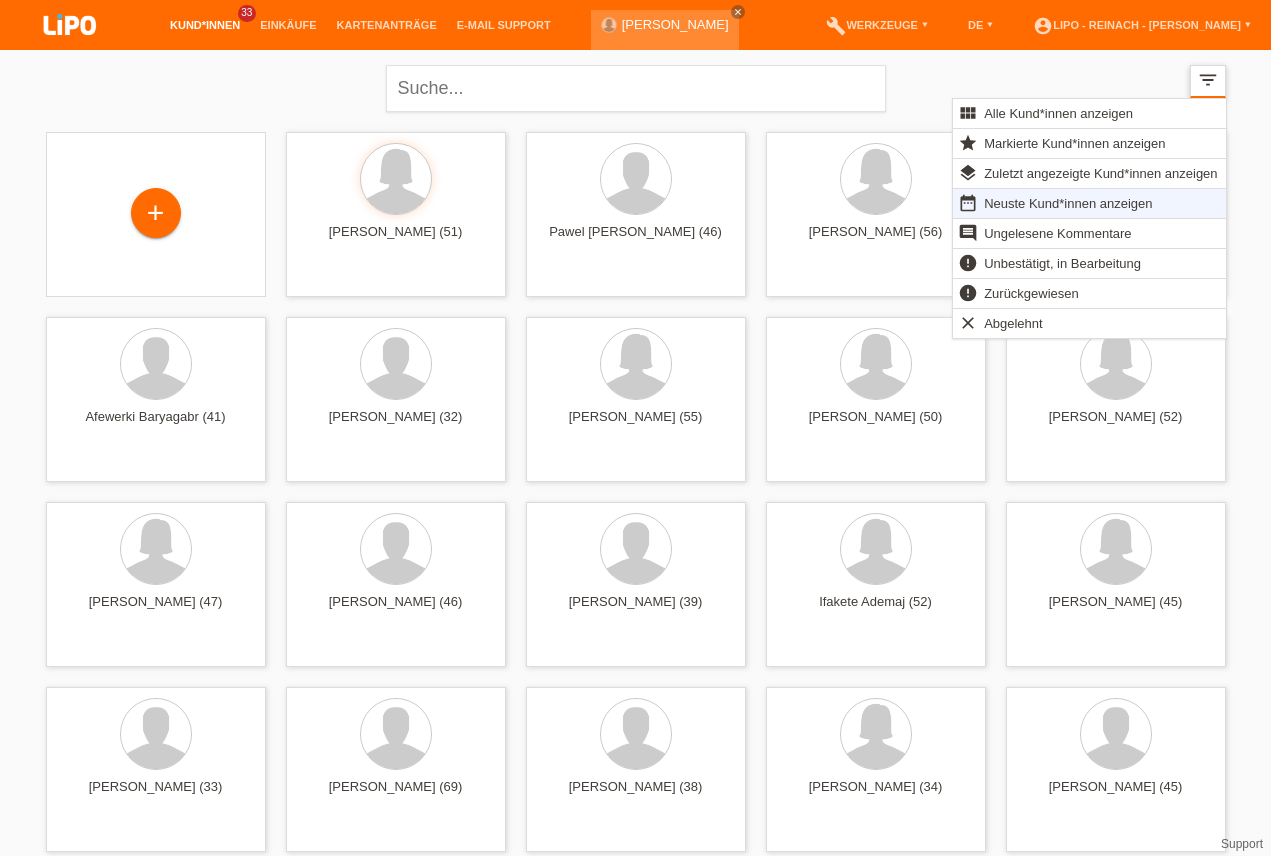 click on "filter_list" at bounding box center [1208, 80] 